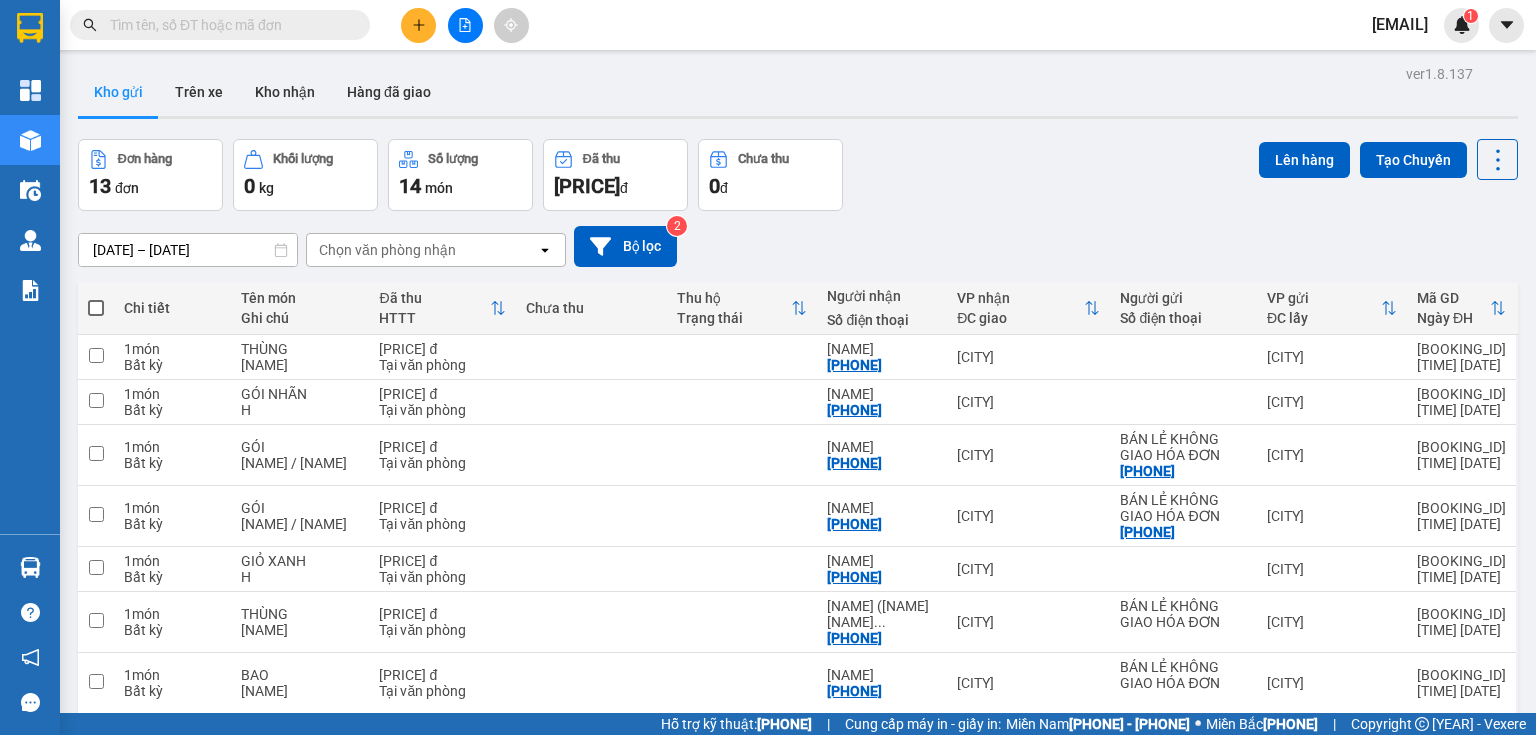 scroll, scrollTop: 0, scrollLeft: 0, axis: both 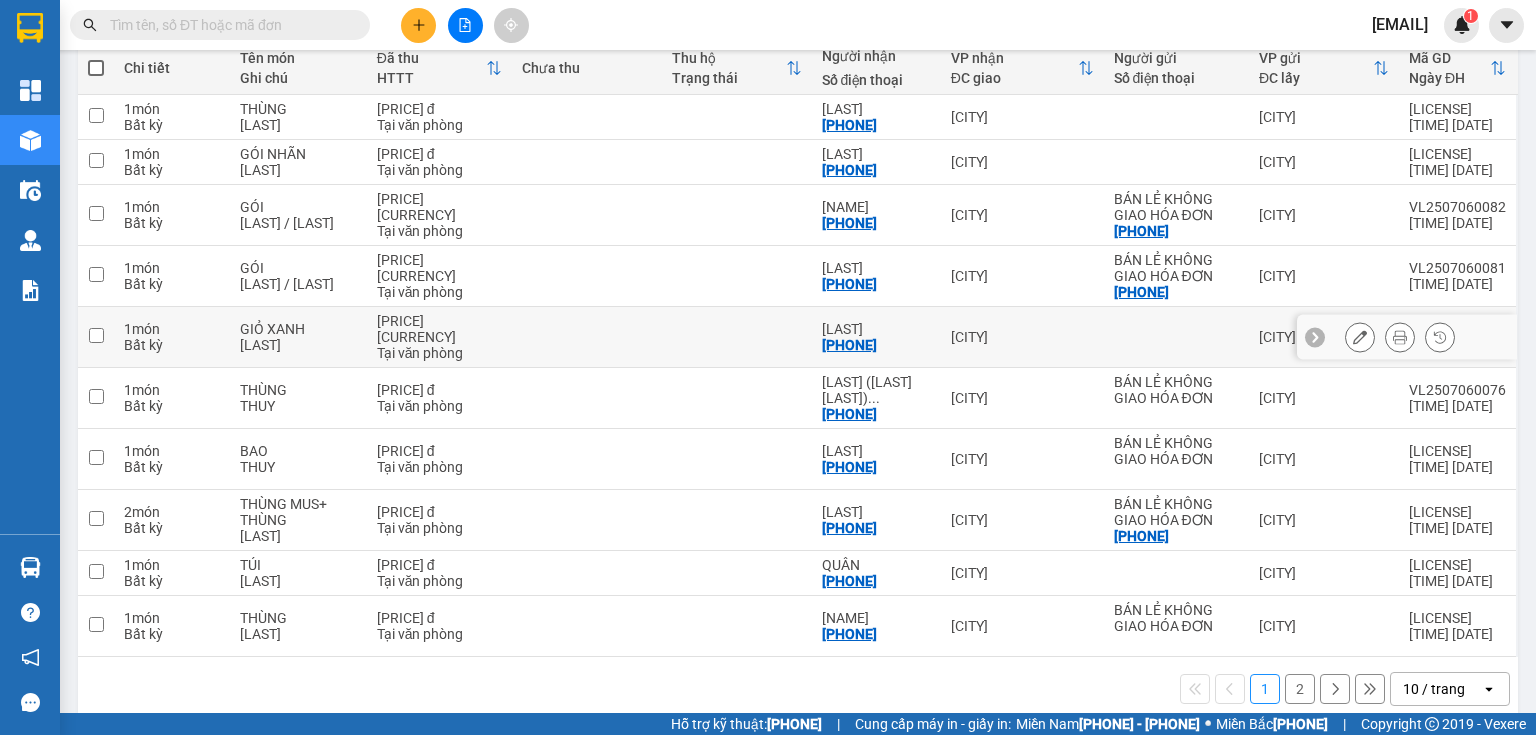 click at bounding box center (96, 335) 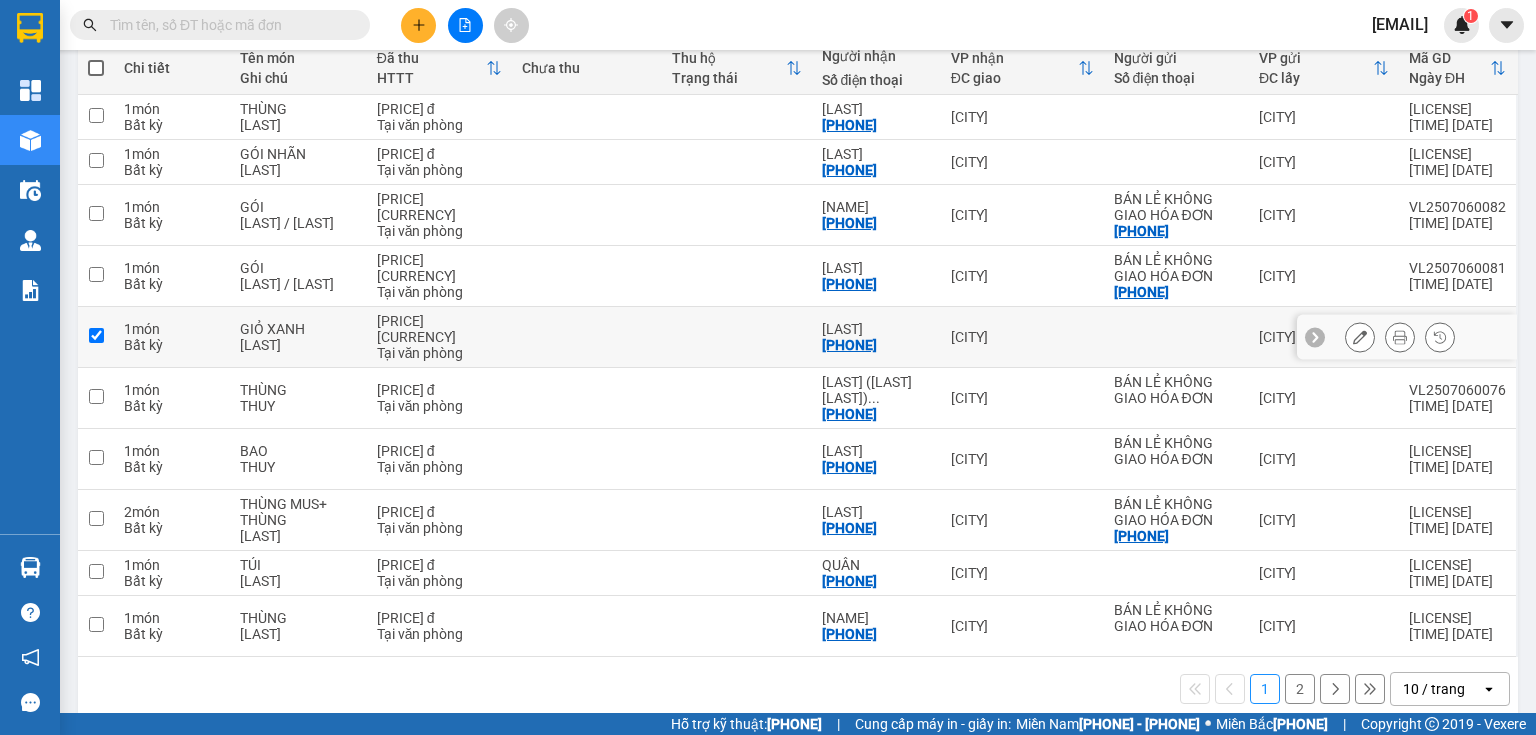 checkbox on "true" 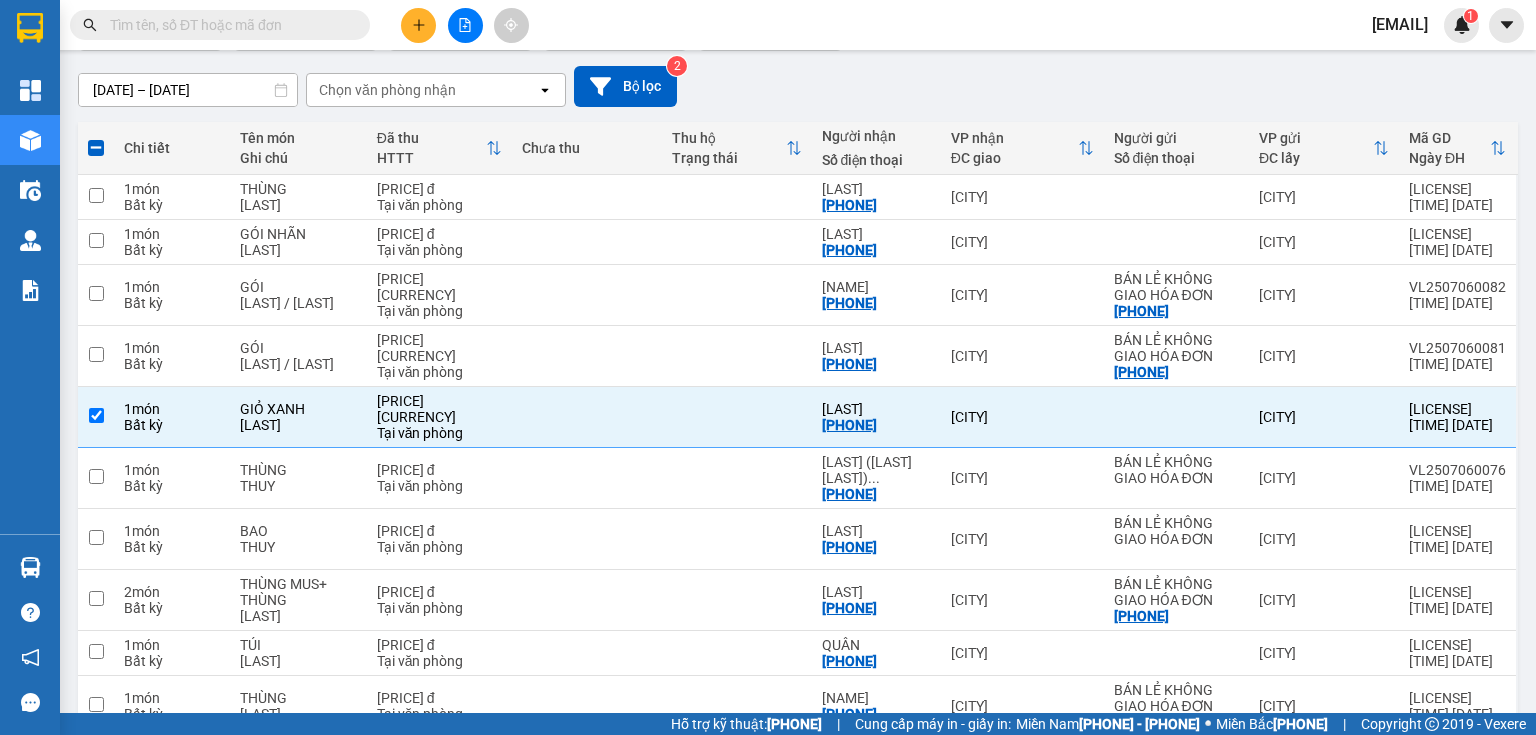 scroll, scrollTop: 80, scrollLeft: 0, axis: vertical 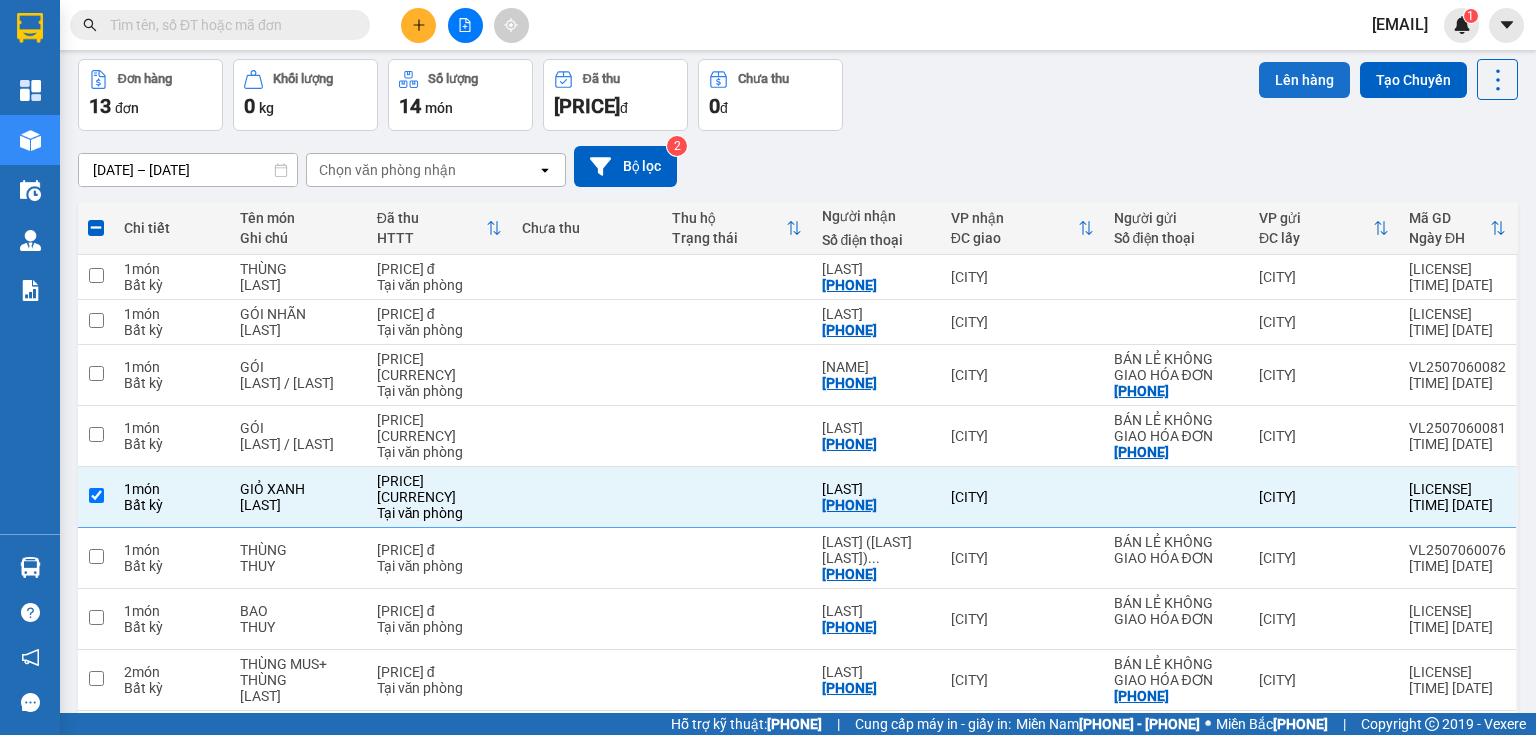 click on "Lên hàng" at bounding box center (1304, 80) 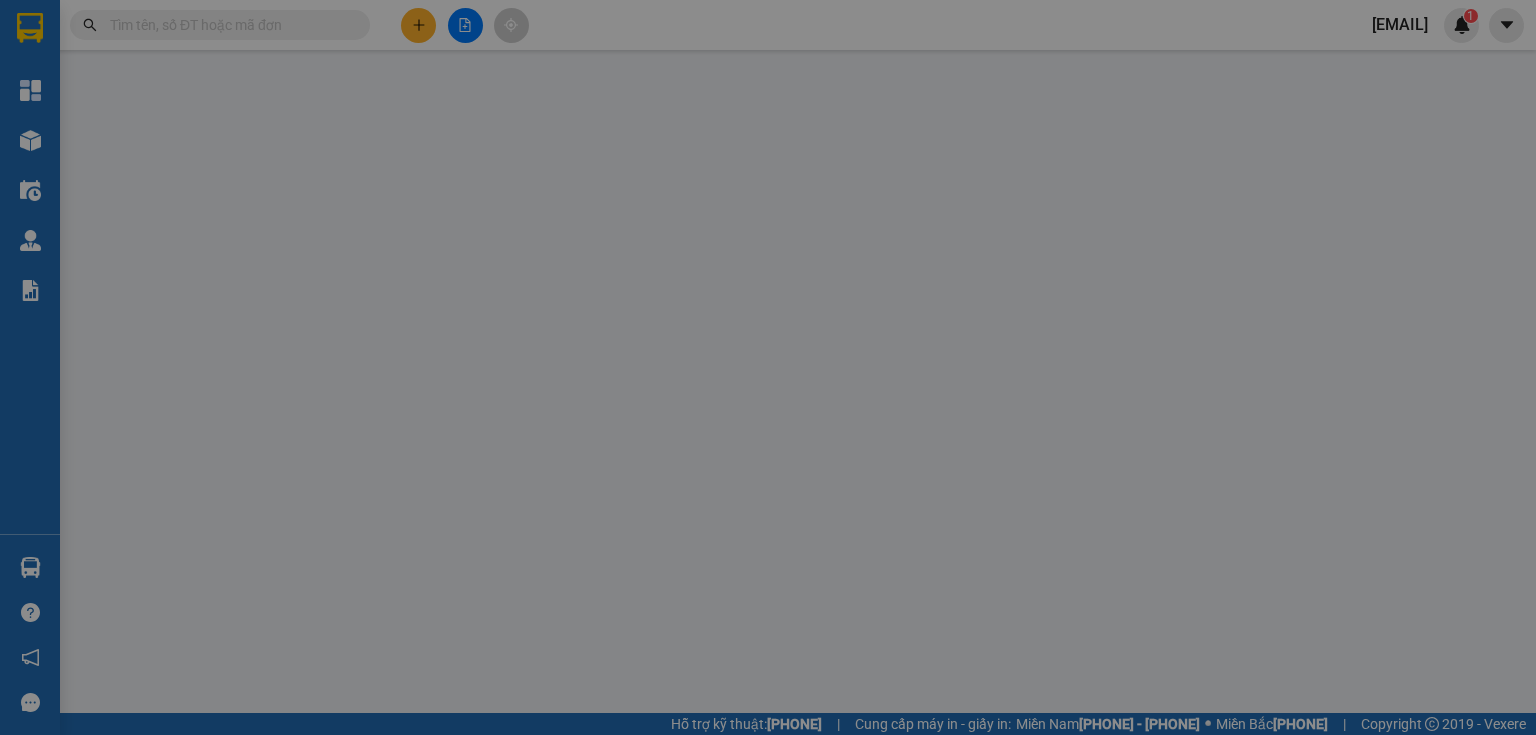 scroll, scrollTop: 0, scrollLeft: 0, axis: both 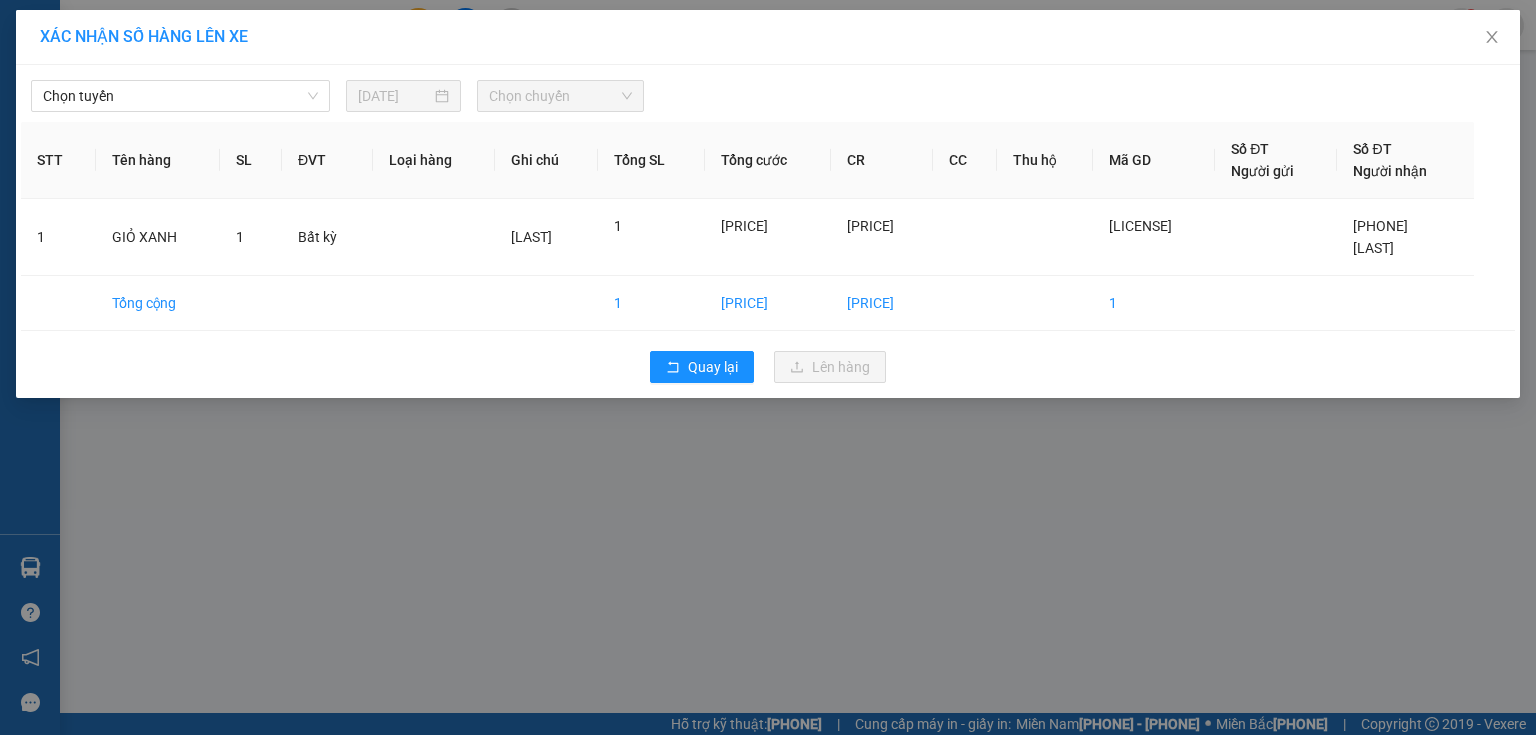 drag, startPoint x: 240, startPoint y: 99, endPoint x: 227, endPoint y: 104, distance: 13.928389 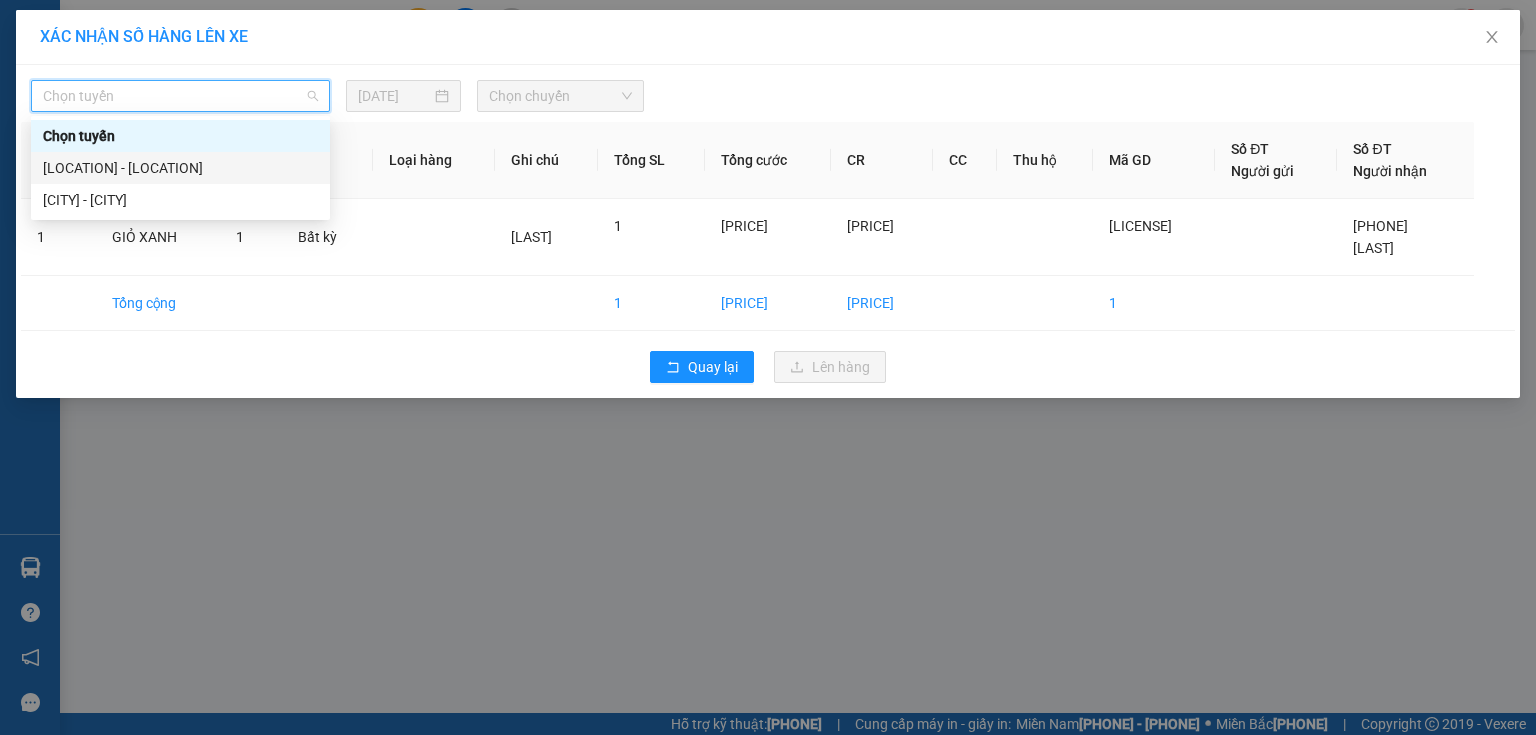 click on "[LOCATION] - [LOCATION]" at bounding box center (180, 168) 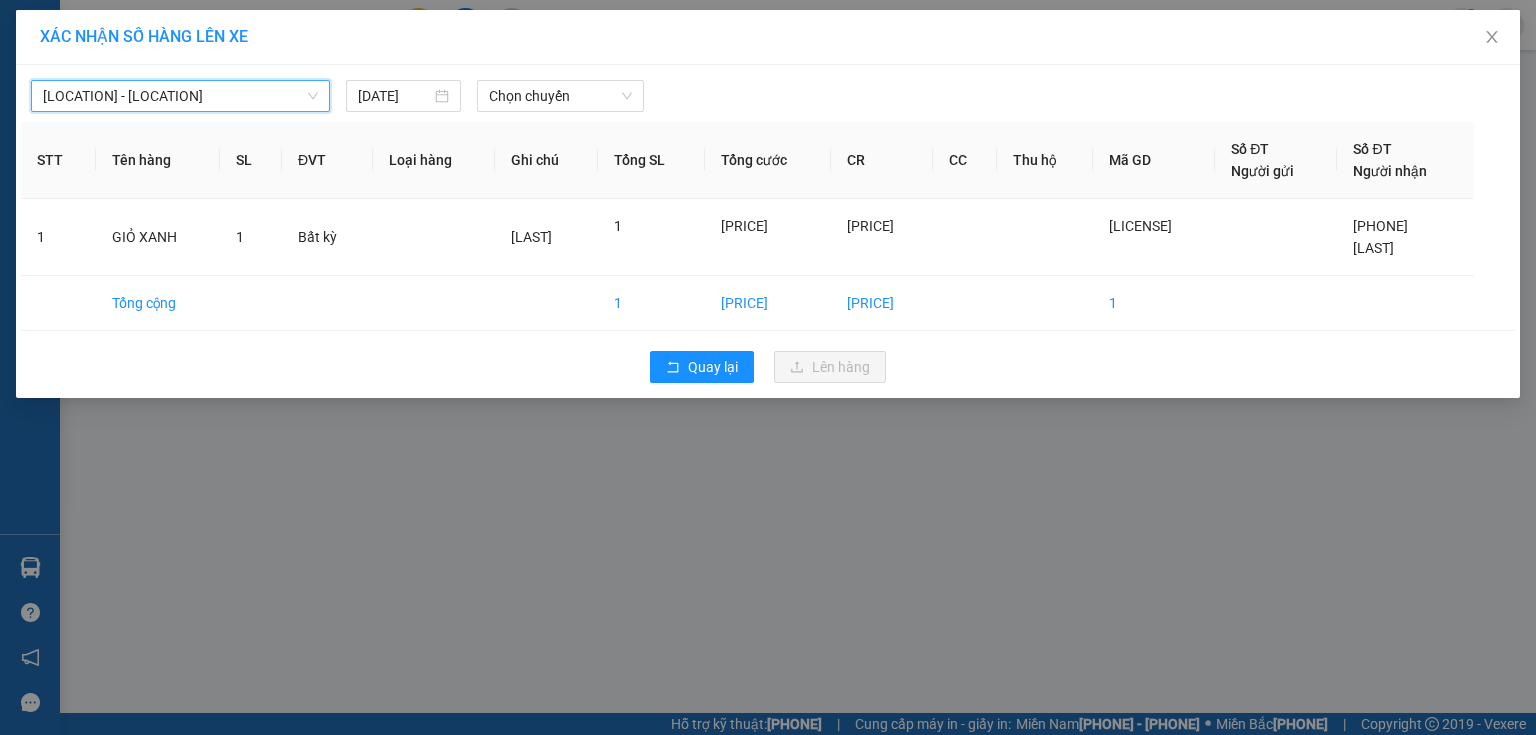 click on "Chọn chuyến" at bounding box center [561, 96] 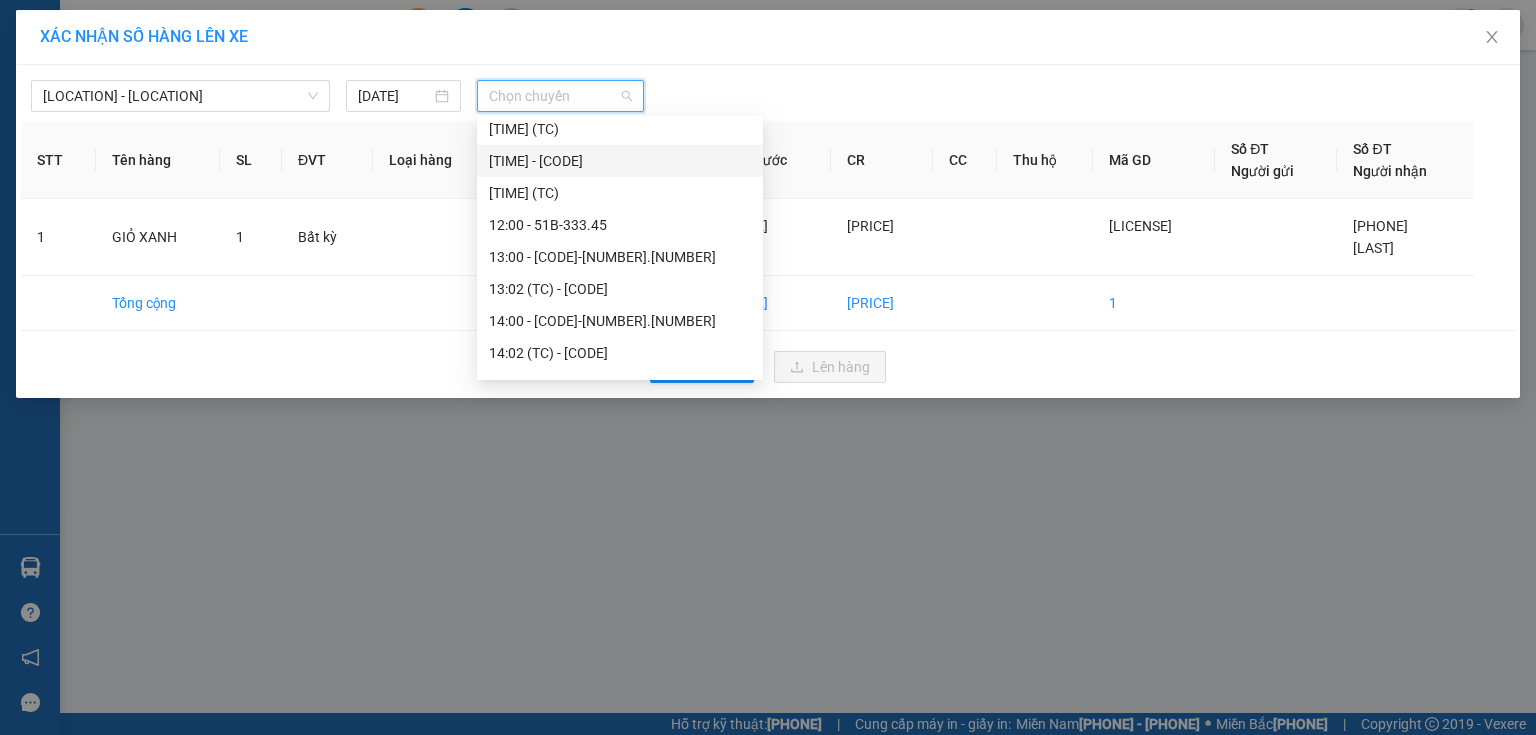 scroll, scrollTop: 320, scrollLeft: 0, axis: vertical 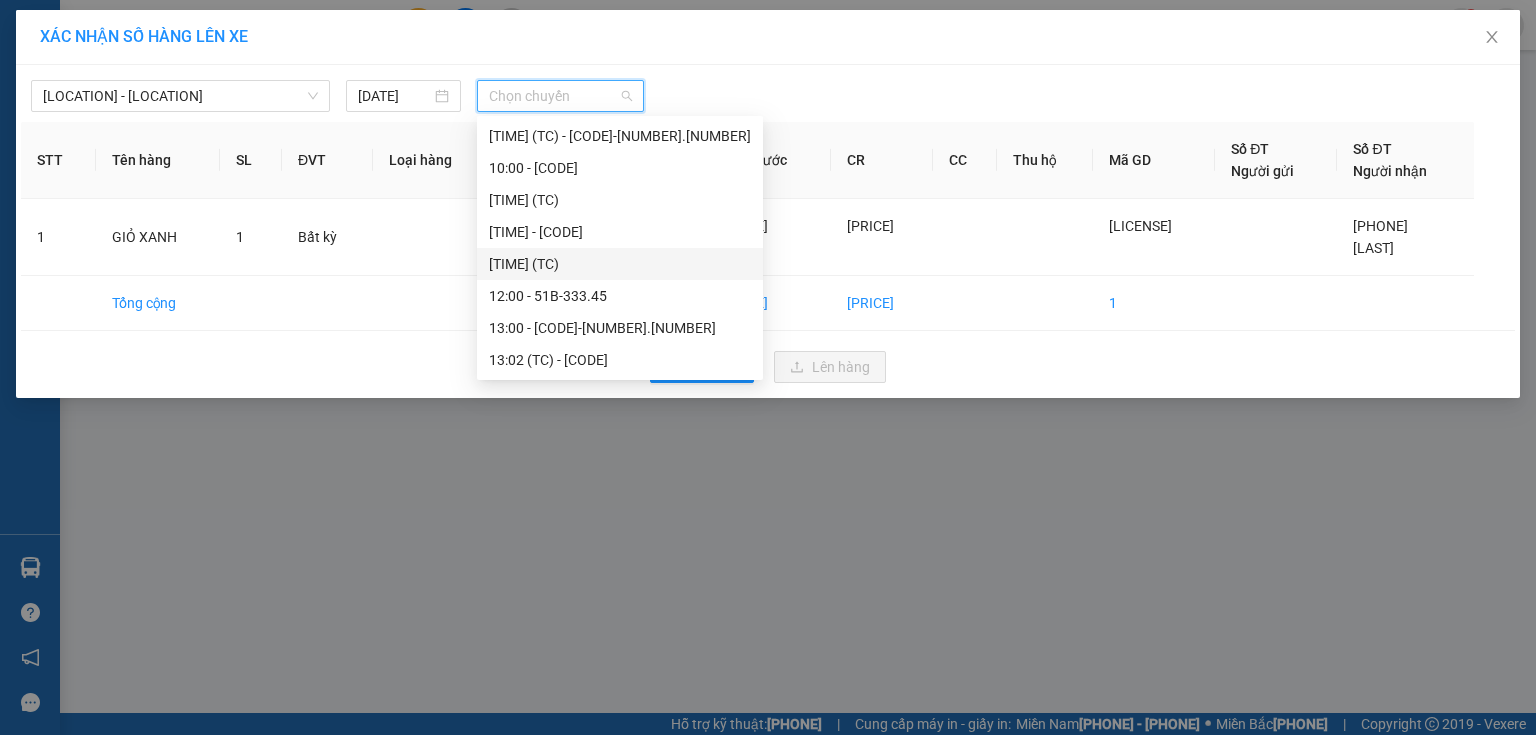 click on "[TIME] (TC)" at bounding box center (620, 264) 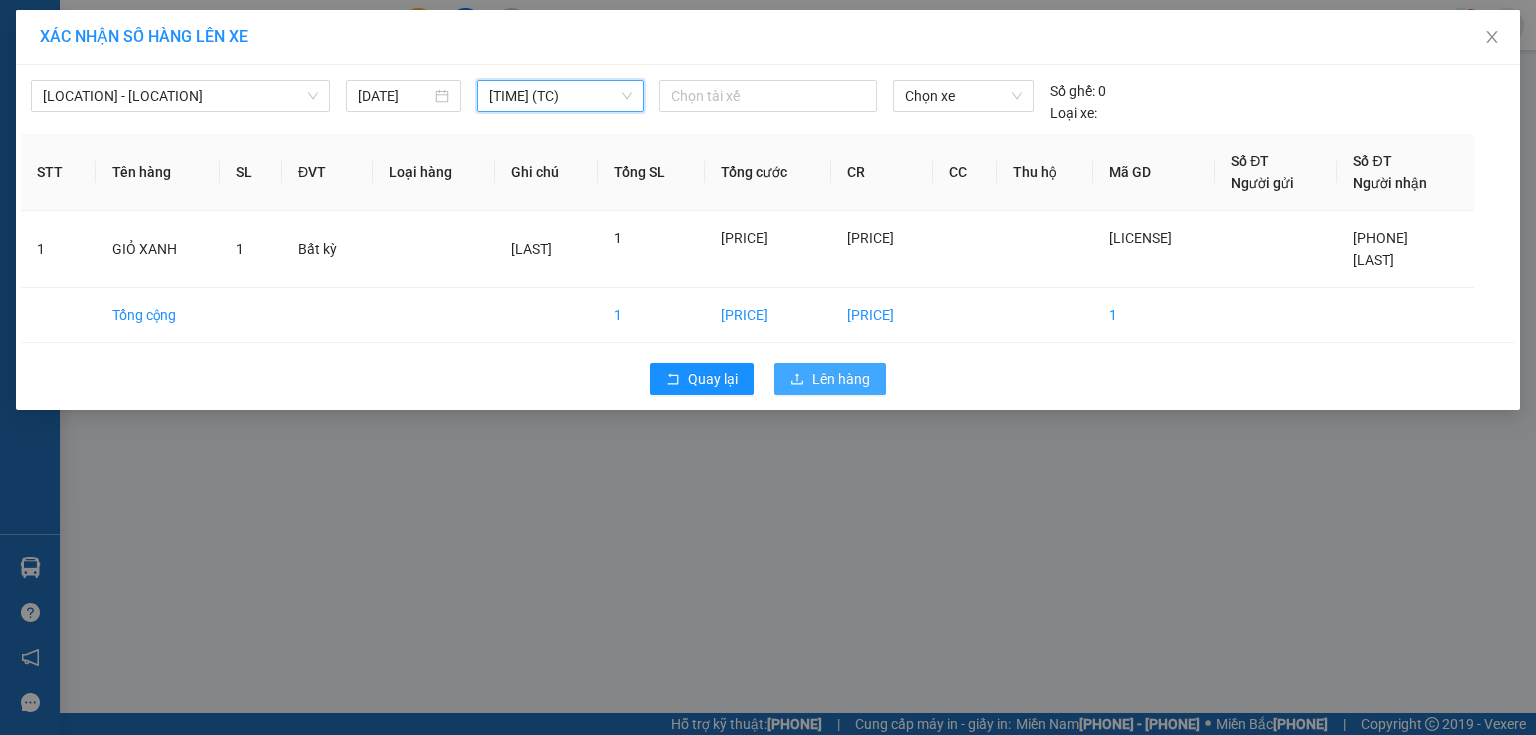 click on "Lên hàng" at bounding box center (713, 379) 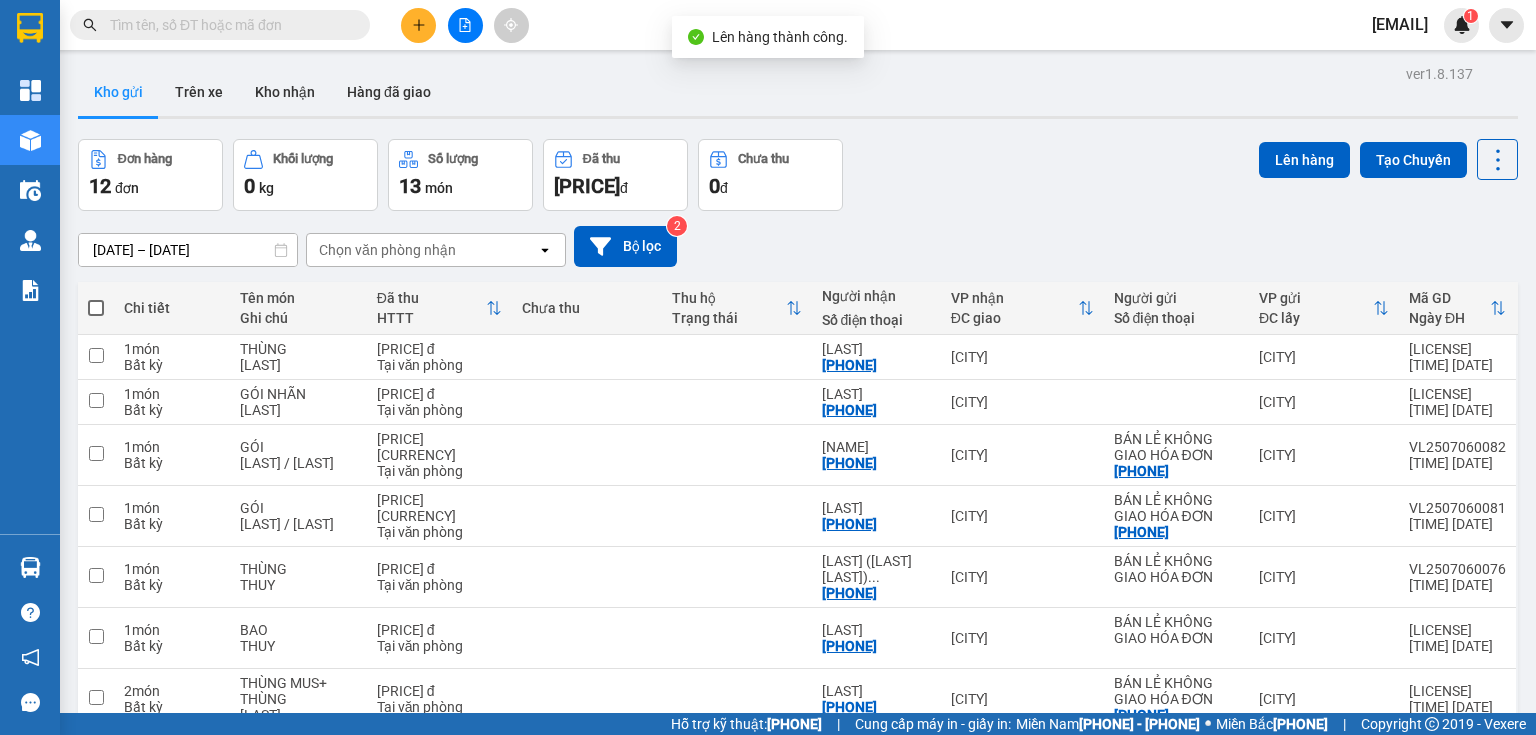 click at bounding box center (465, 25) 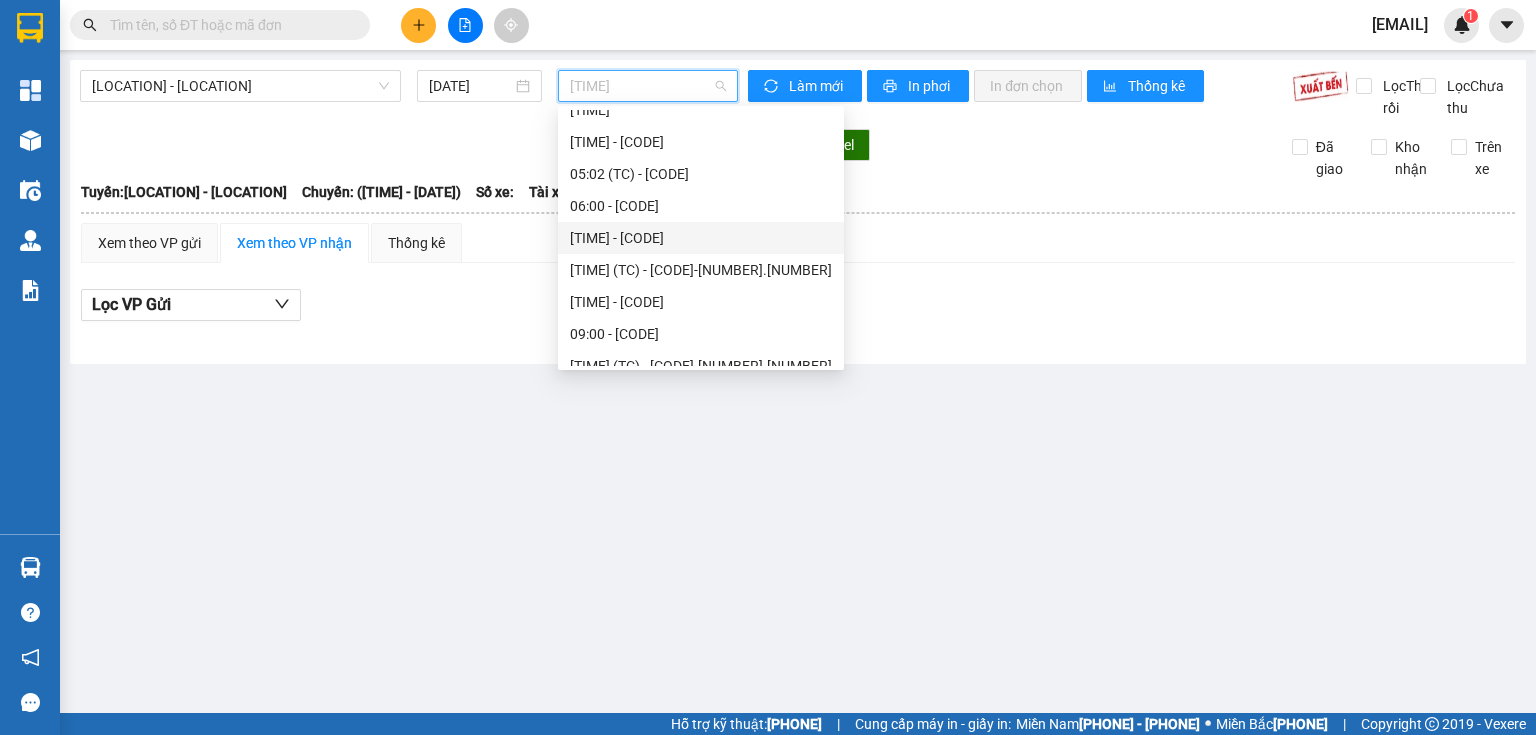 scroll, scrollTop: 320, scrollLeft: 0, axis: vertical 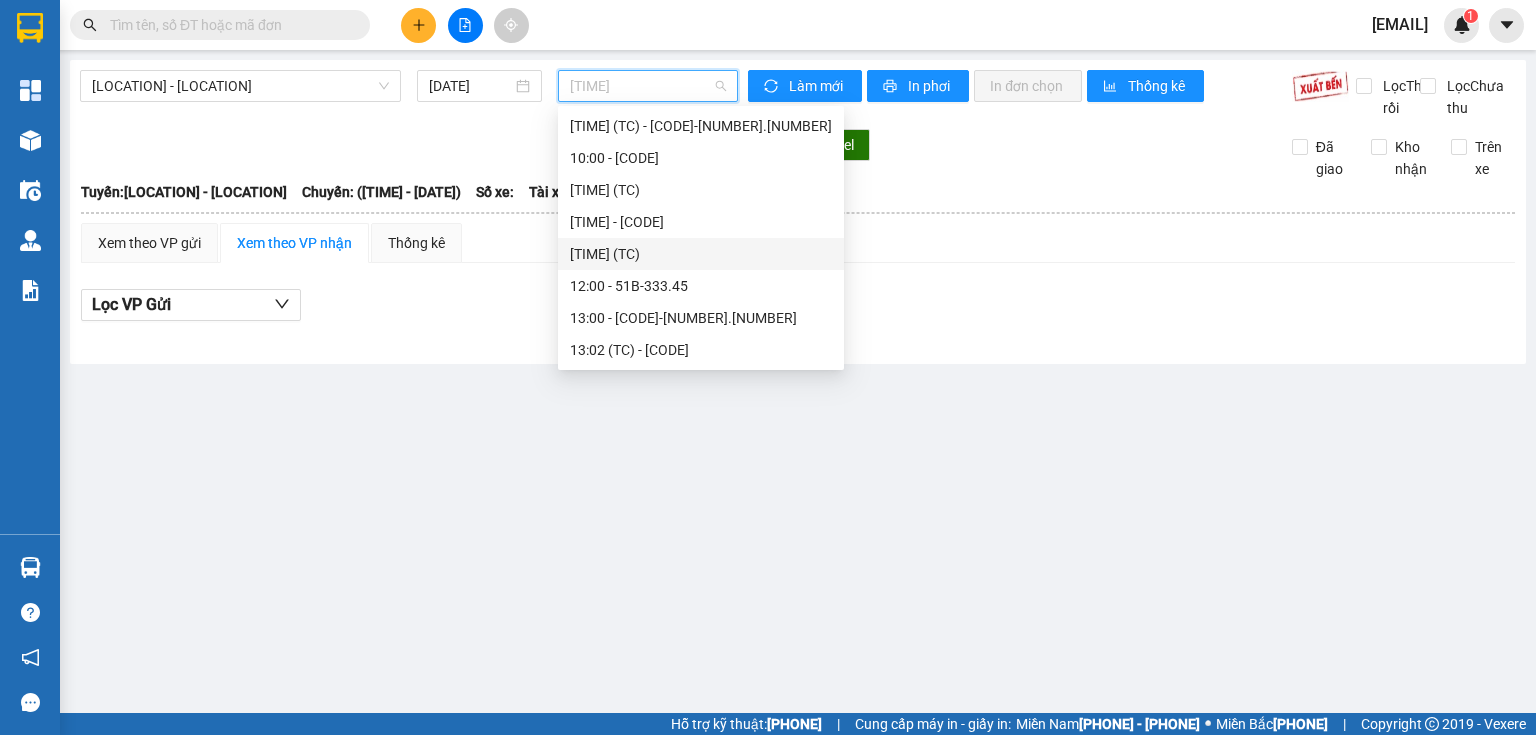 click on "[TIME] (TC)" at bounding box center [701, 254] 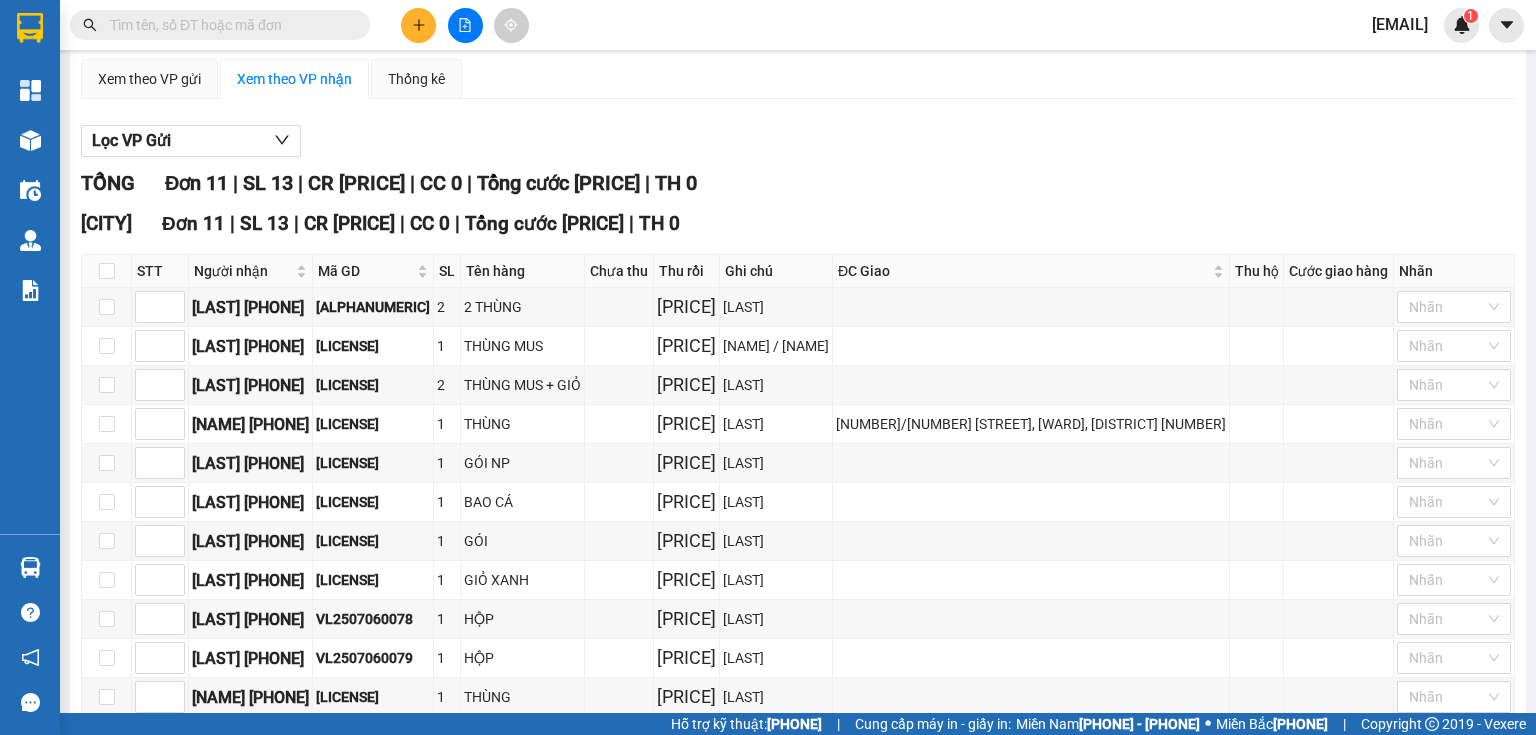 scroll, scrollTop: 284, scrollLeft: 0, axis: vertical 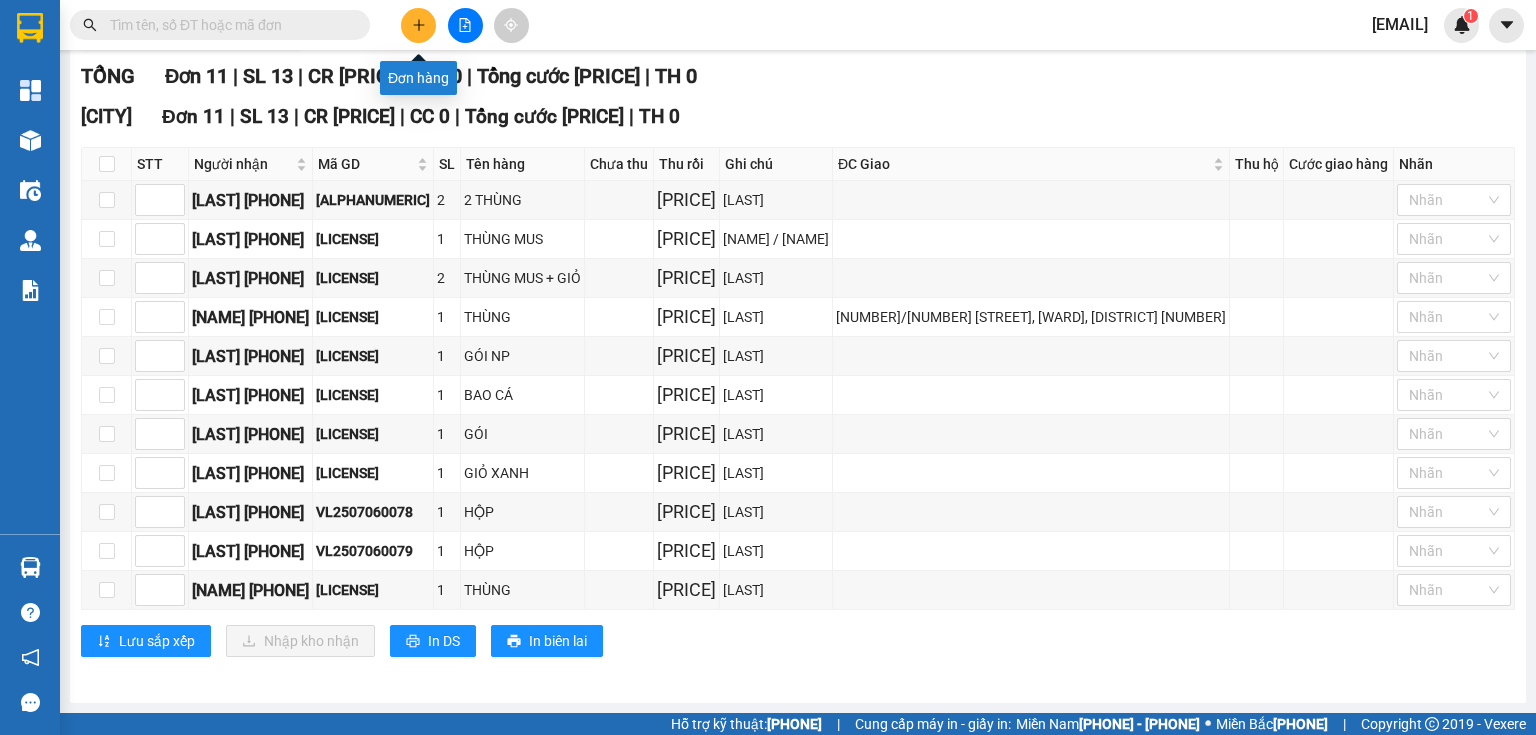 click at bounding box center (419, 25) 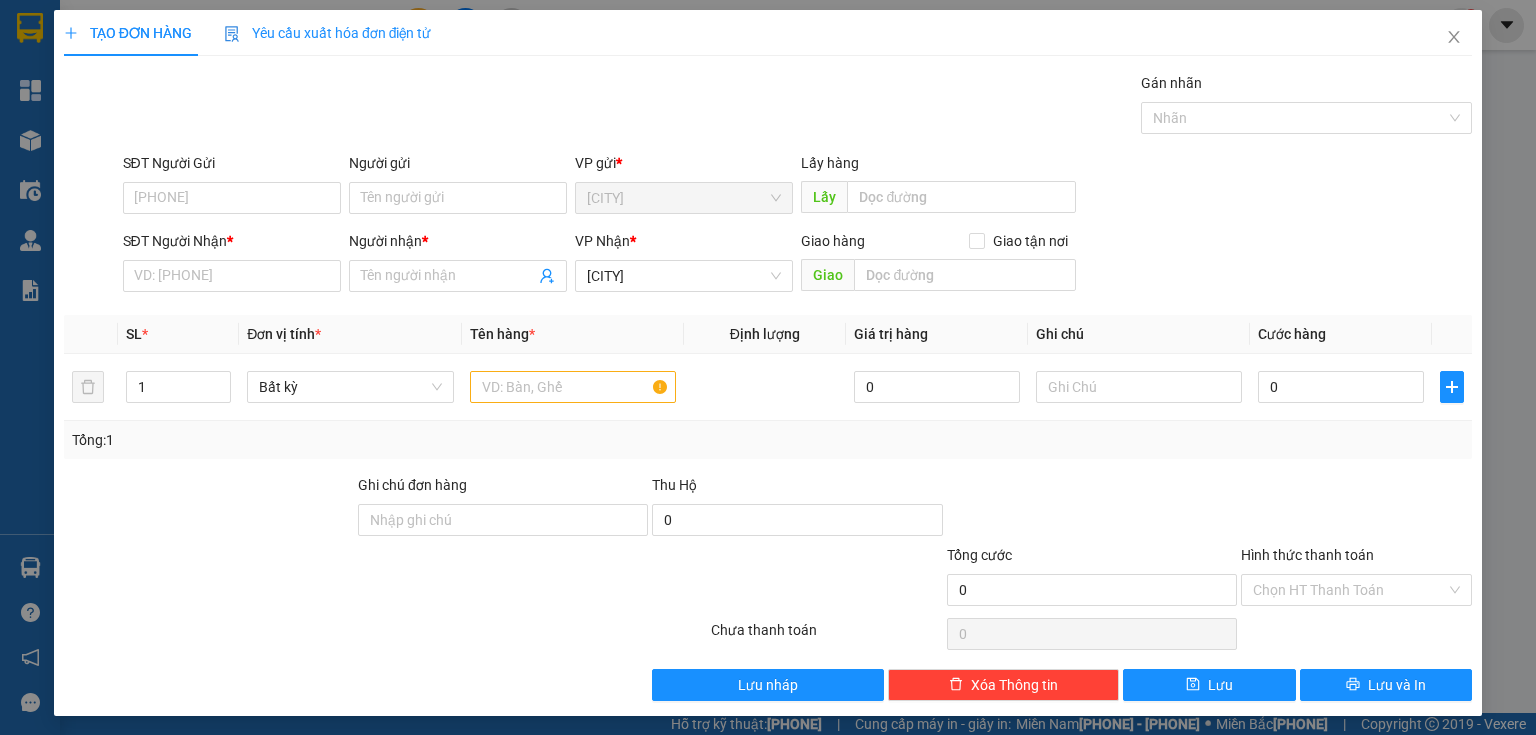 click on "SĐT Người Nhận *" at bounding box center [232, 276] 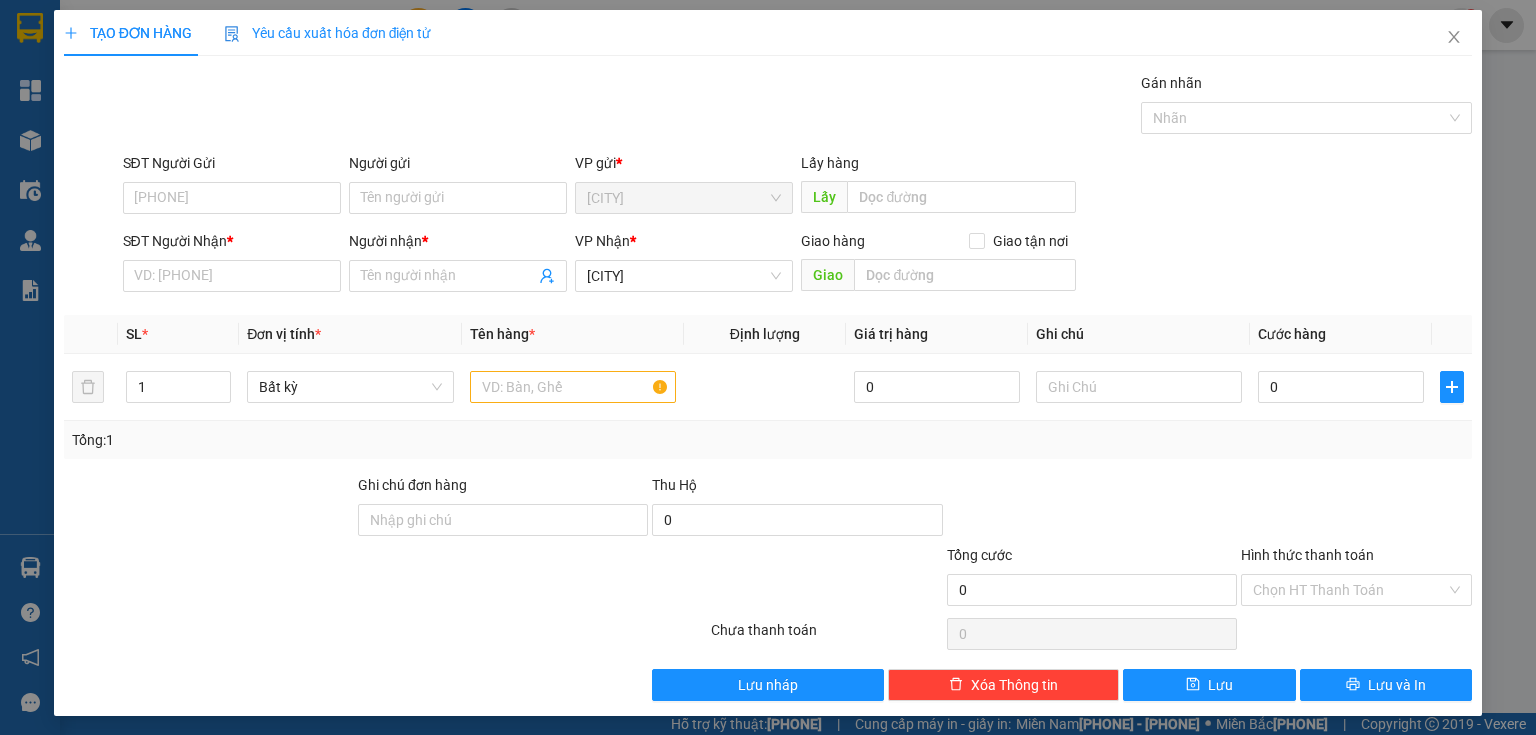 click on "SĐT Người Nhận *" at bounding box center [232, 276] 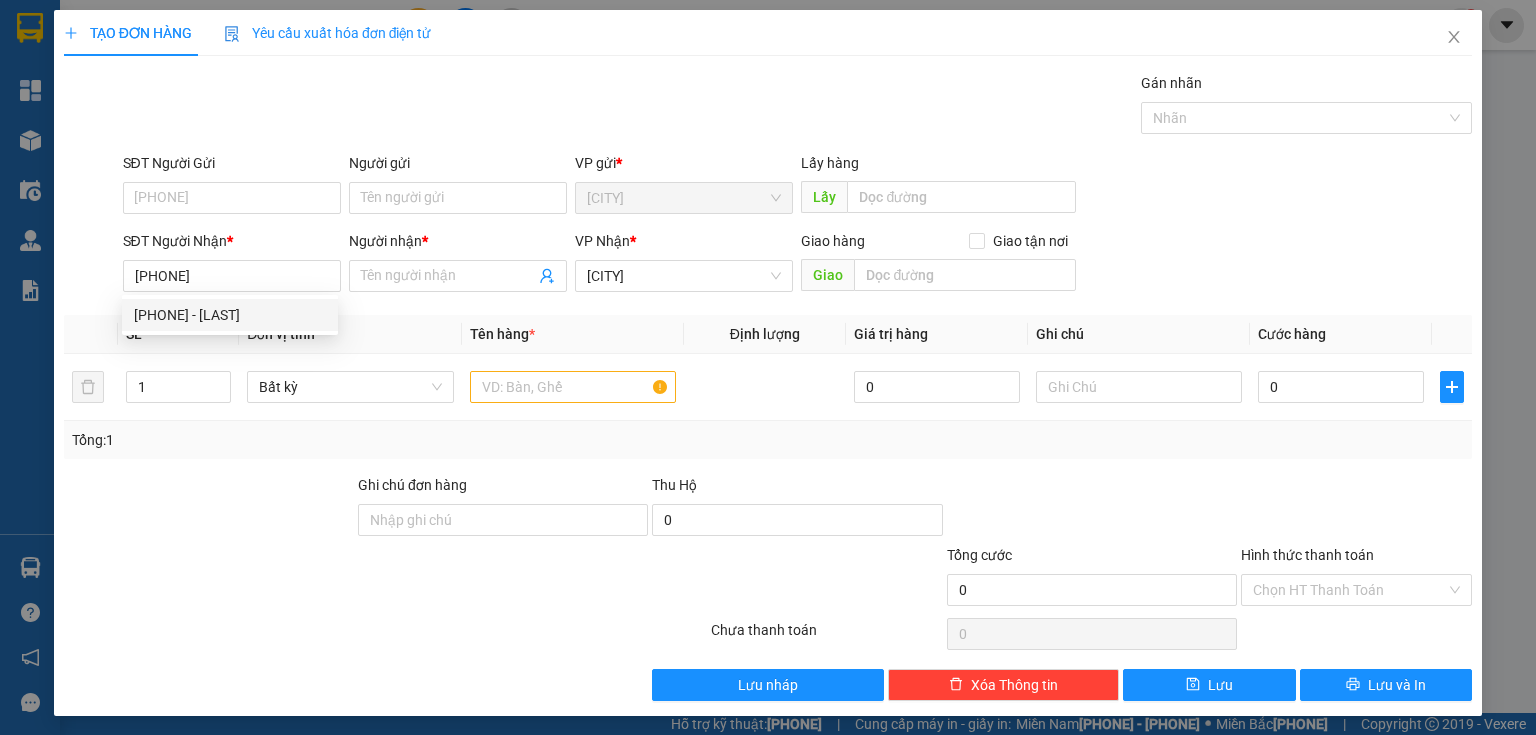 click on "[PHONE] - [LAST]" at bounding box center (230, 315) 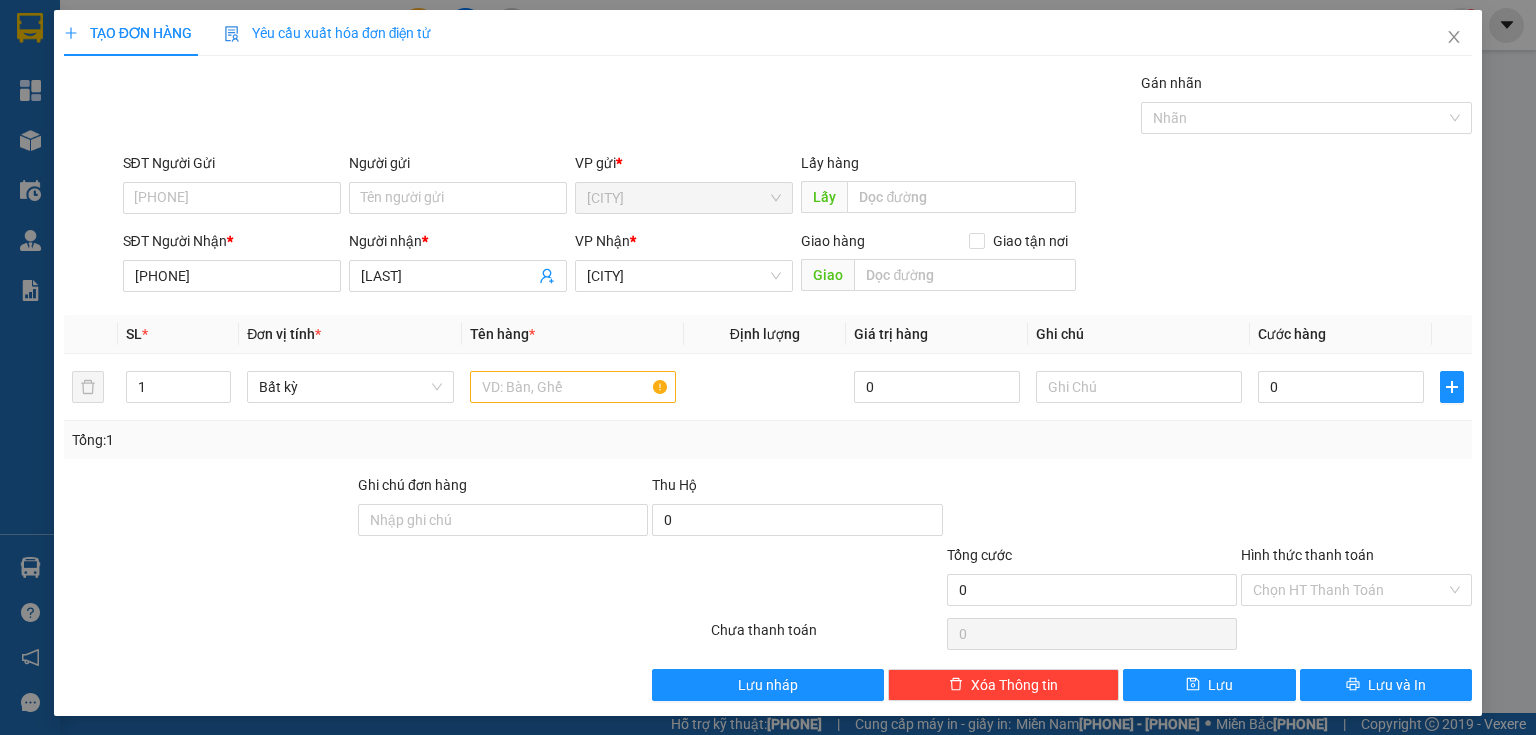 type on "[PHONE]" 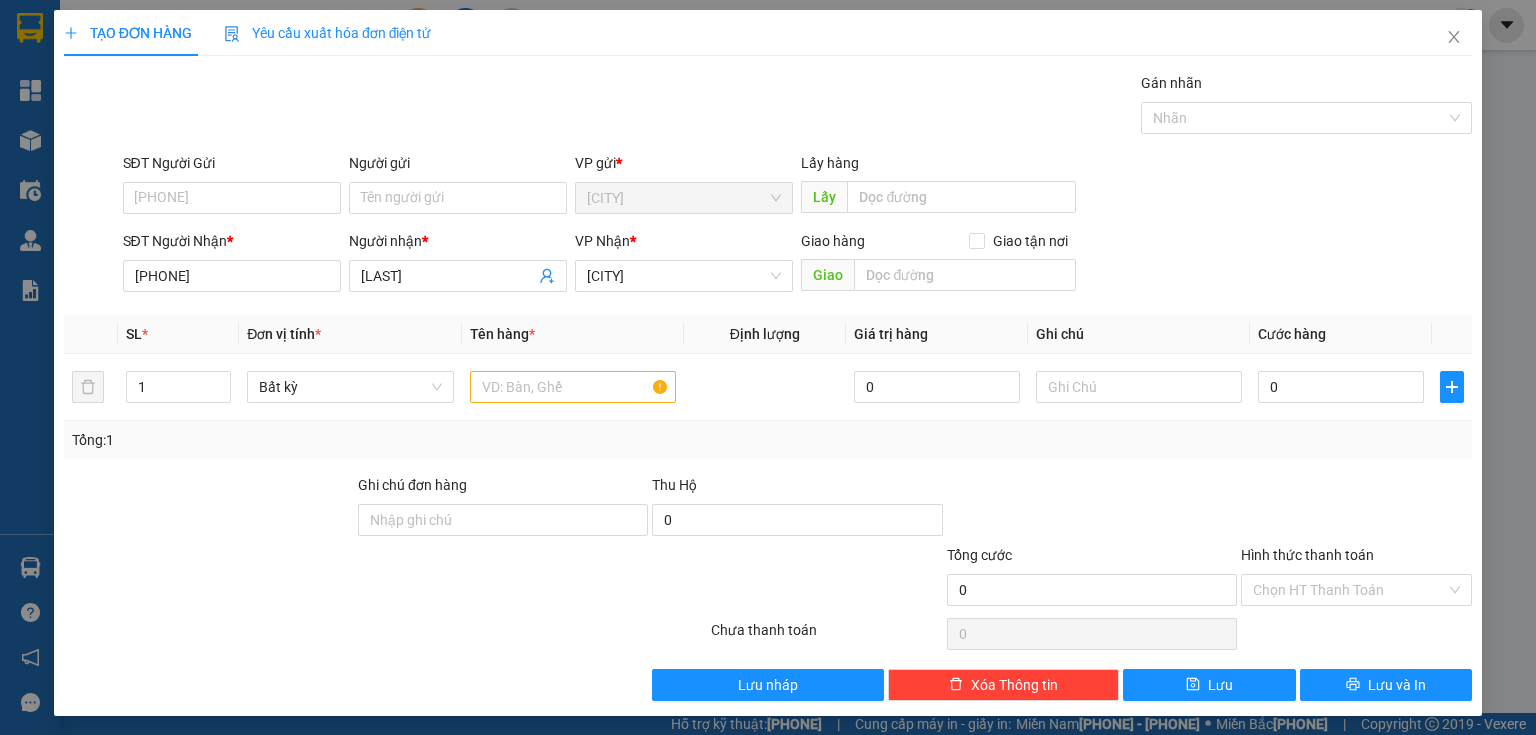 click on "[PHONE]" at bounding box center [232, 276] 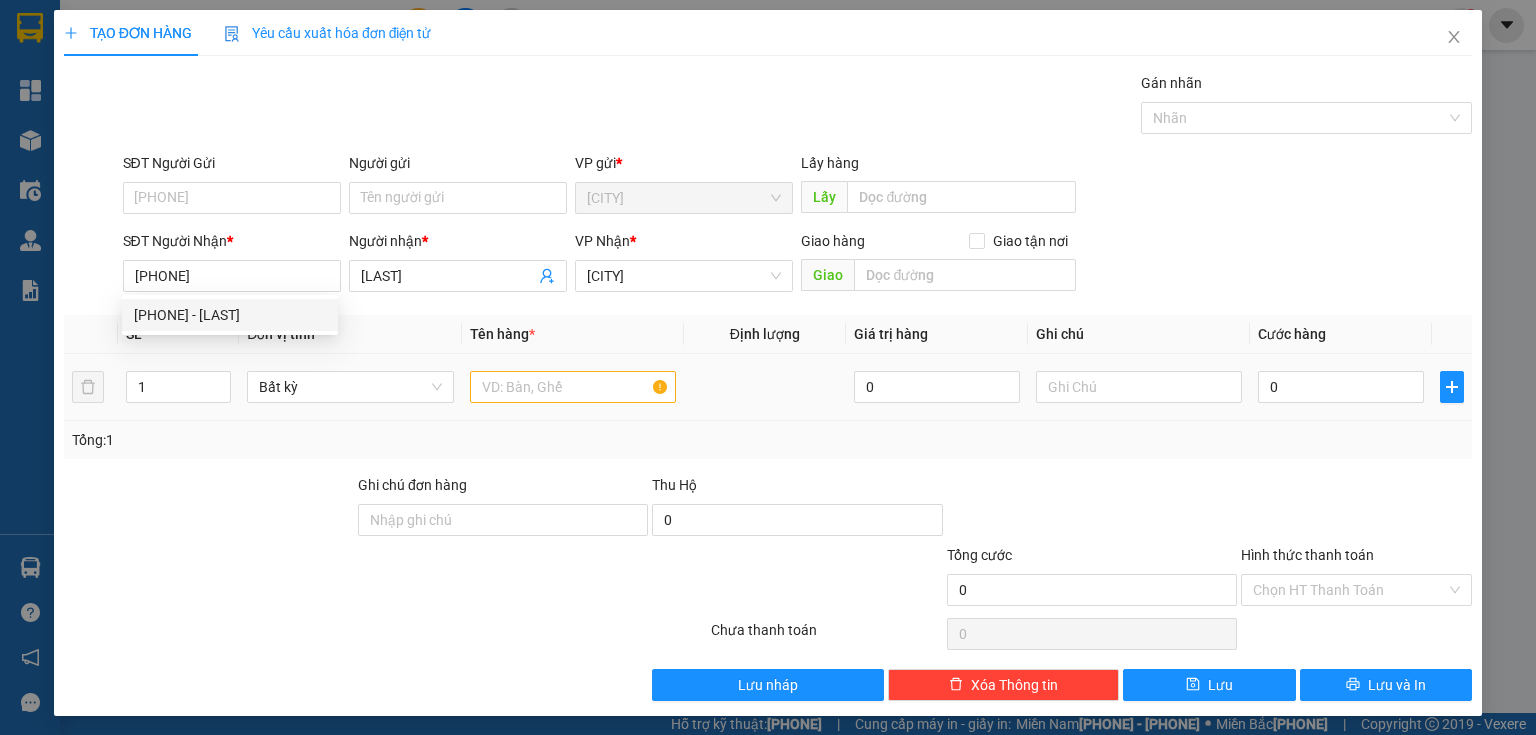 click at bounding box center [573, 387] 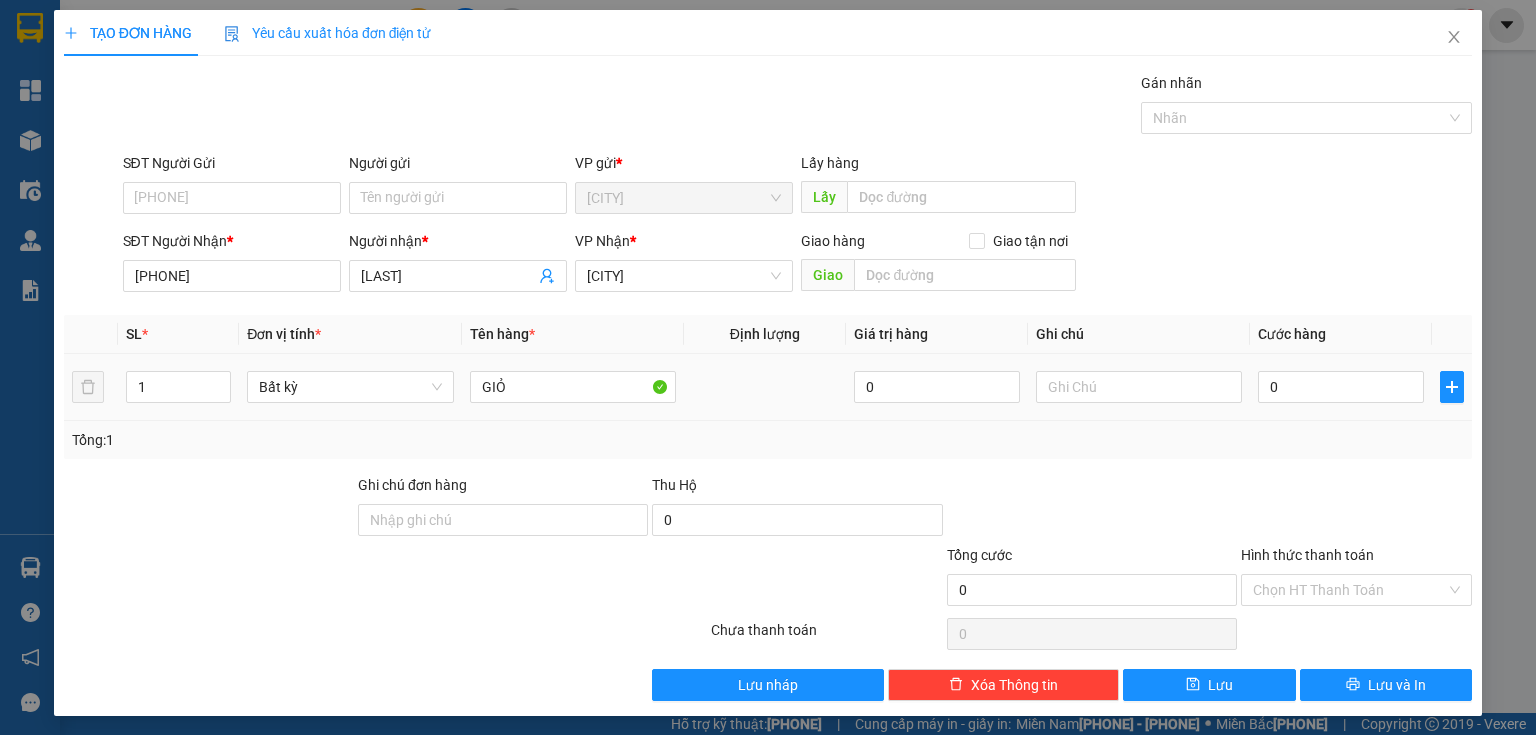 type on "GIỎ" 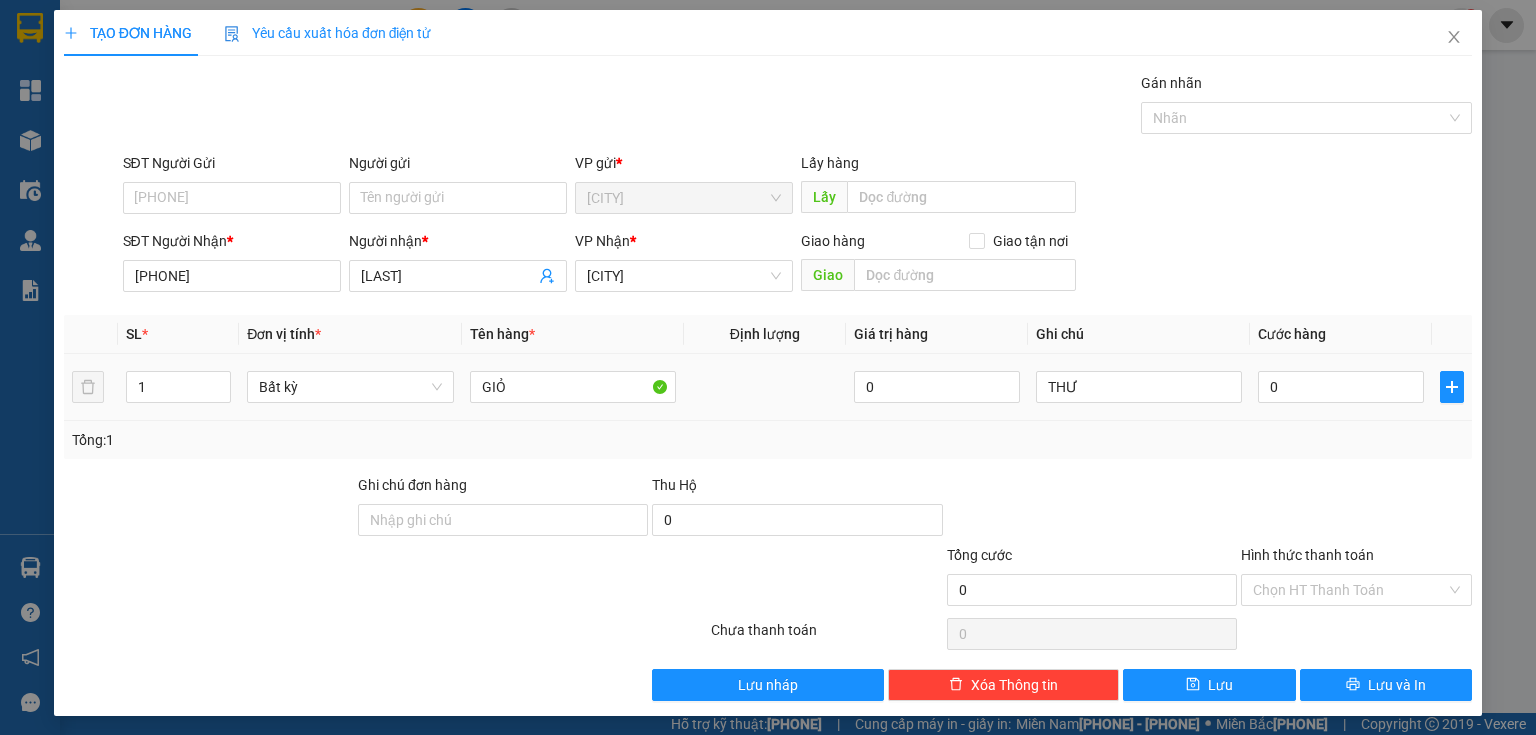 type on "THƯ" 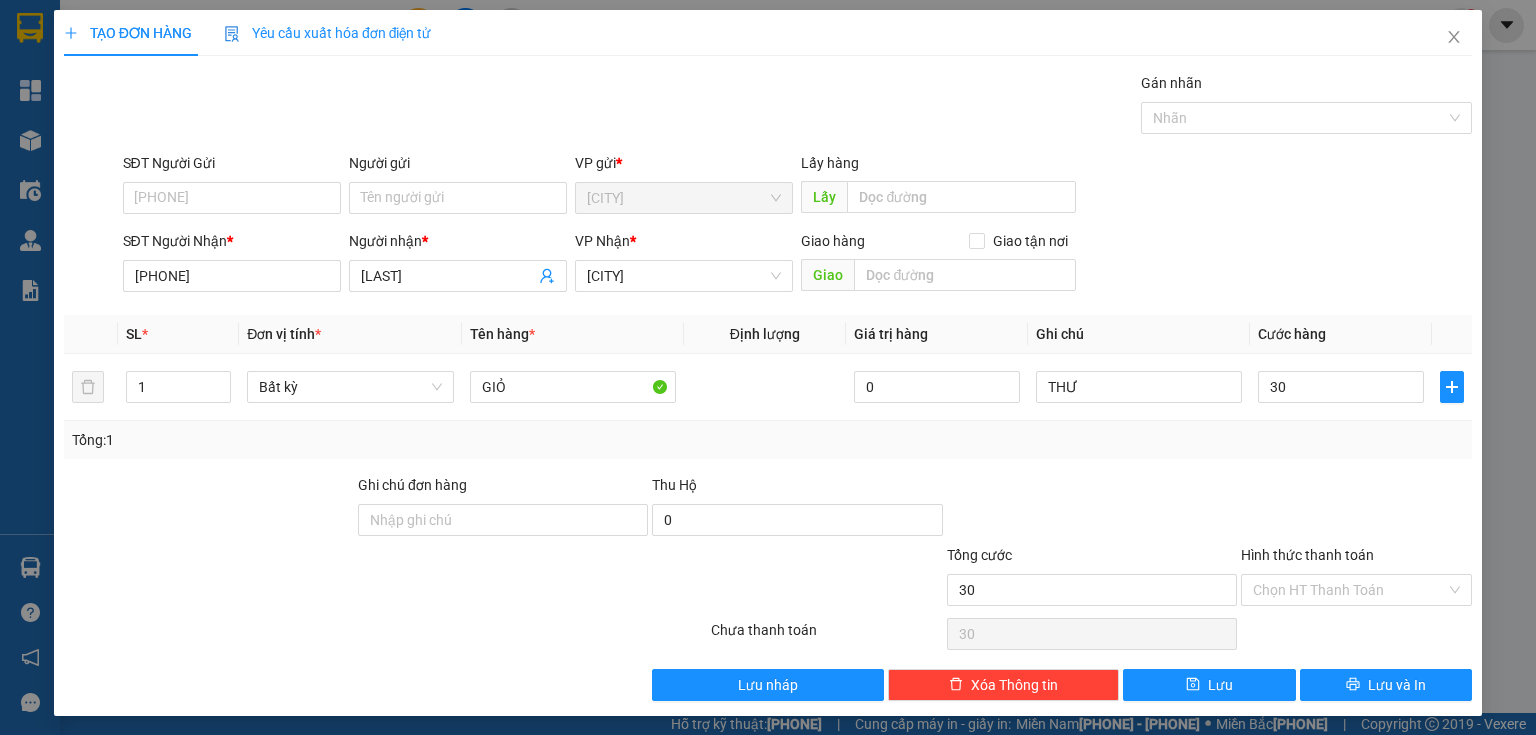 type on "30" 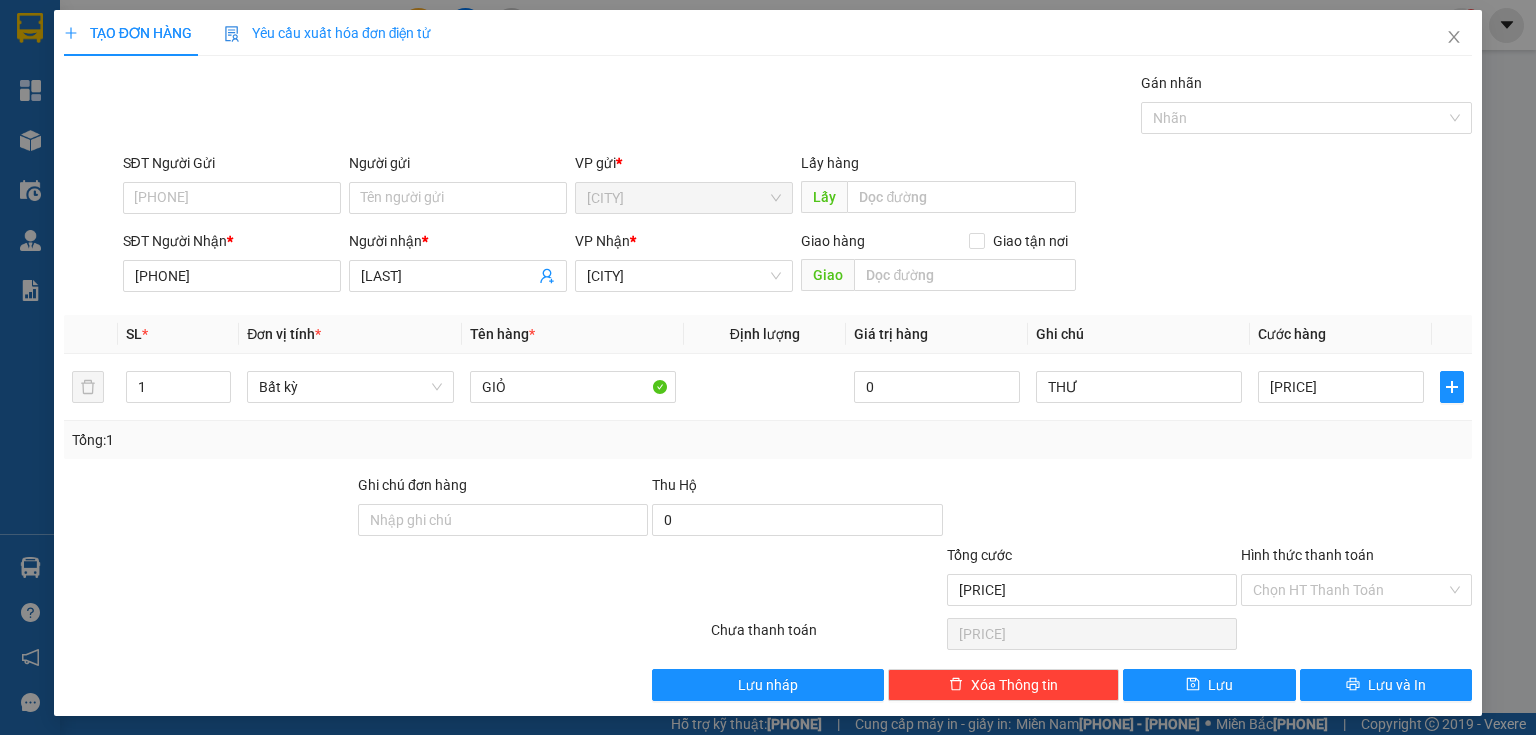 drag, startPoint x: 277, startPoint y: 188, endPoint x: 276, endPoint y: 212, distance: 24.020824 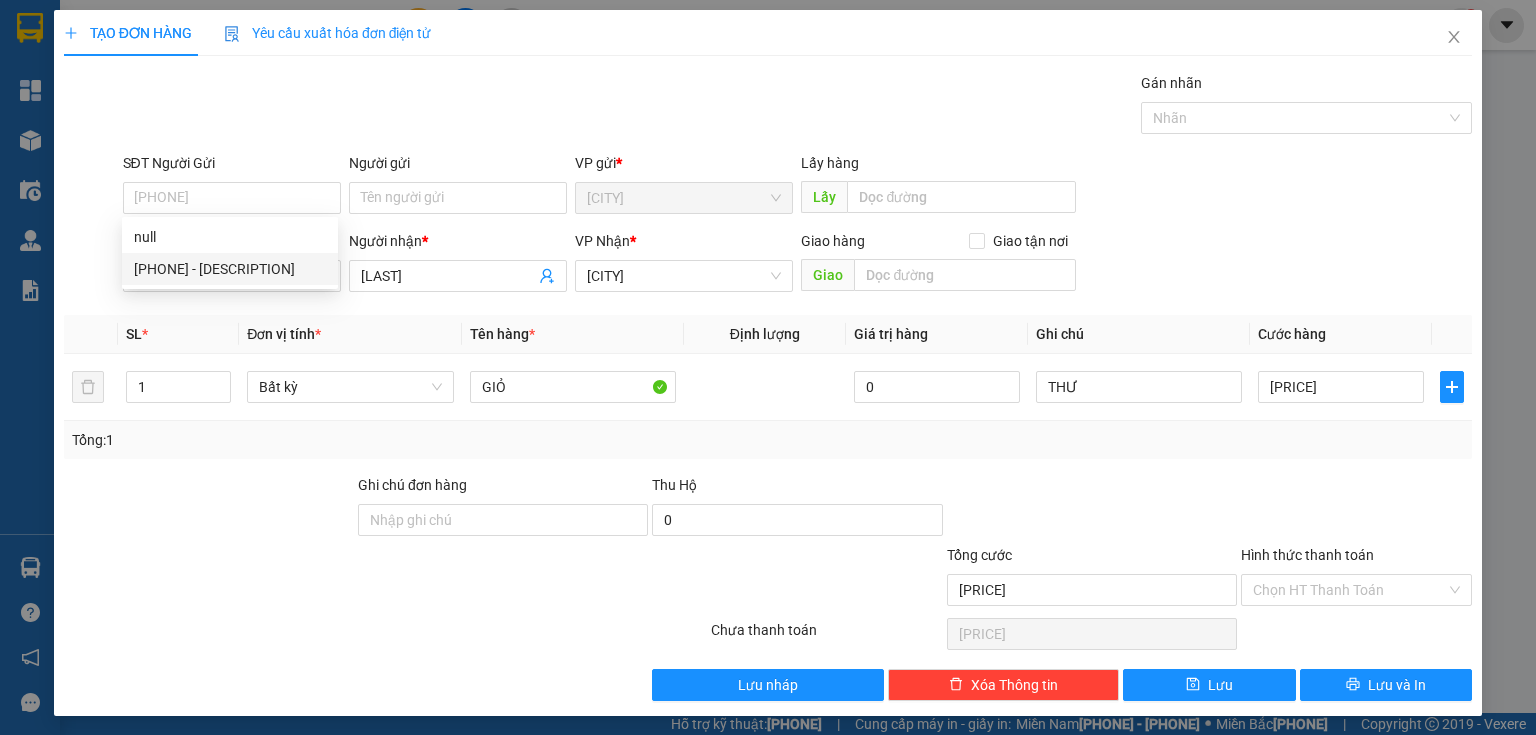 click on "[PHONE] - [DESCRIPTION]" at bounding box center (0, 0) 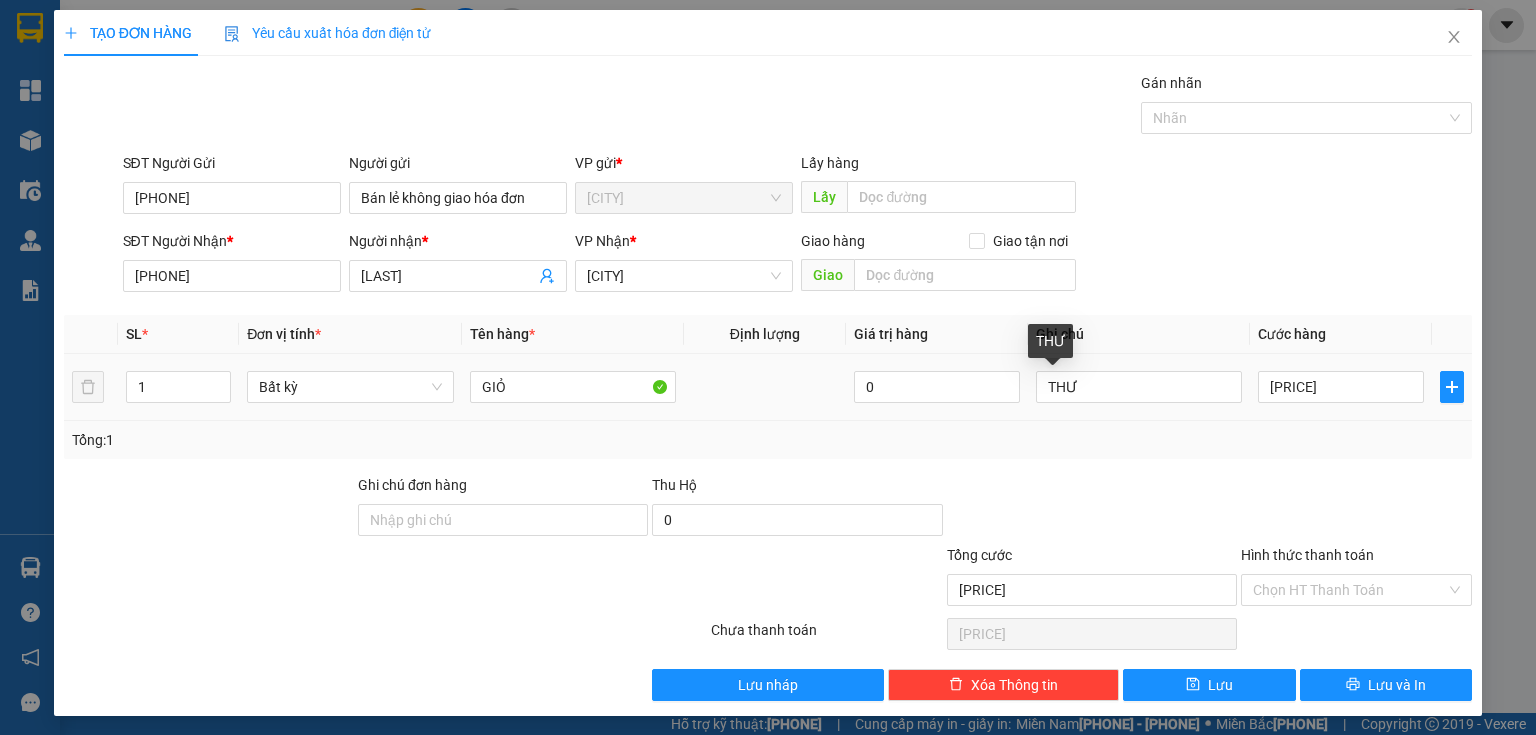 click on "THƯ" at bounding box center [1139, 387] 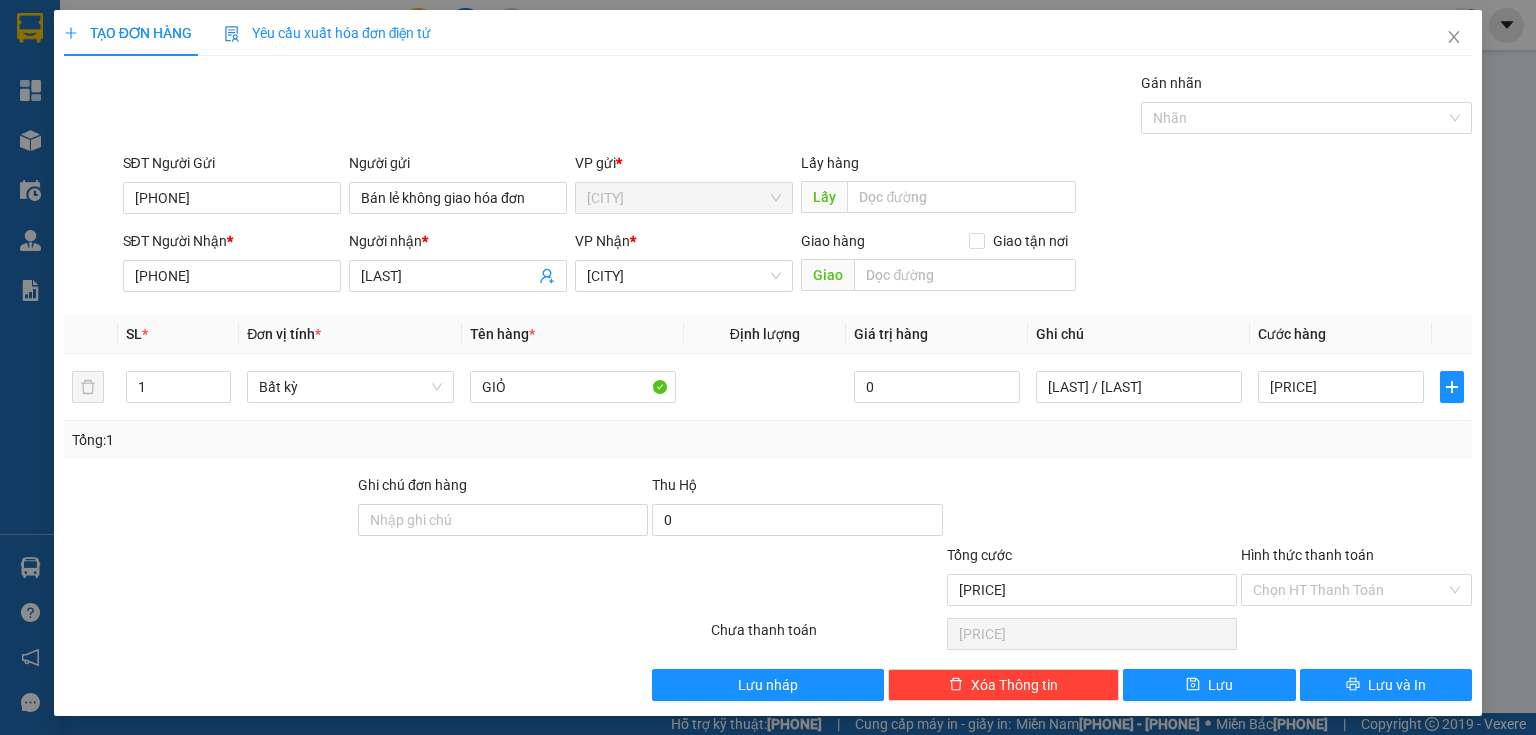 type on "[LAST] / [LAST]" 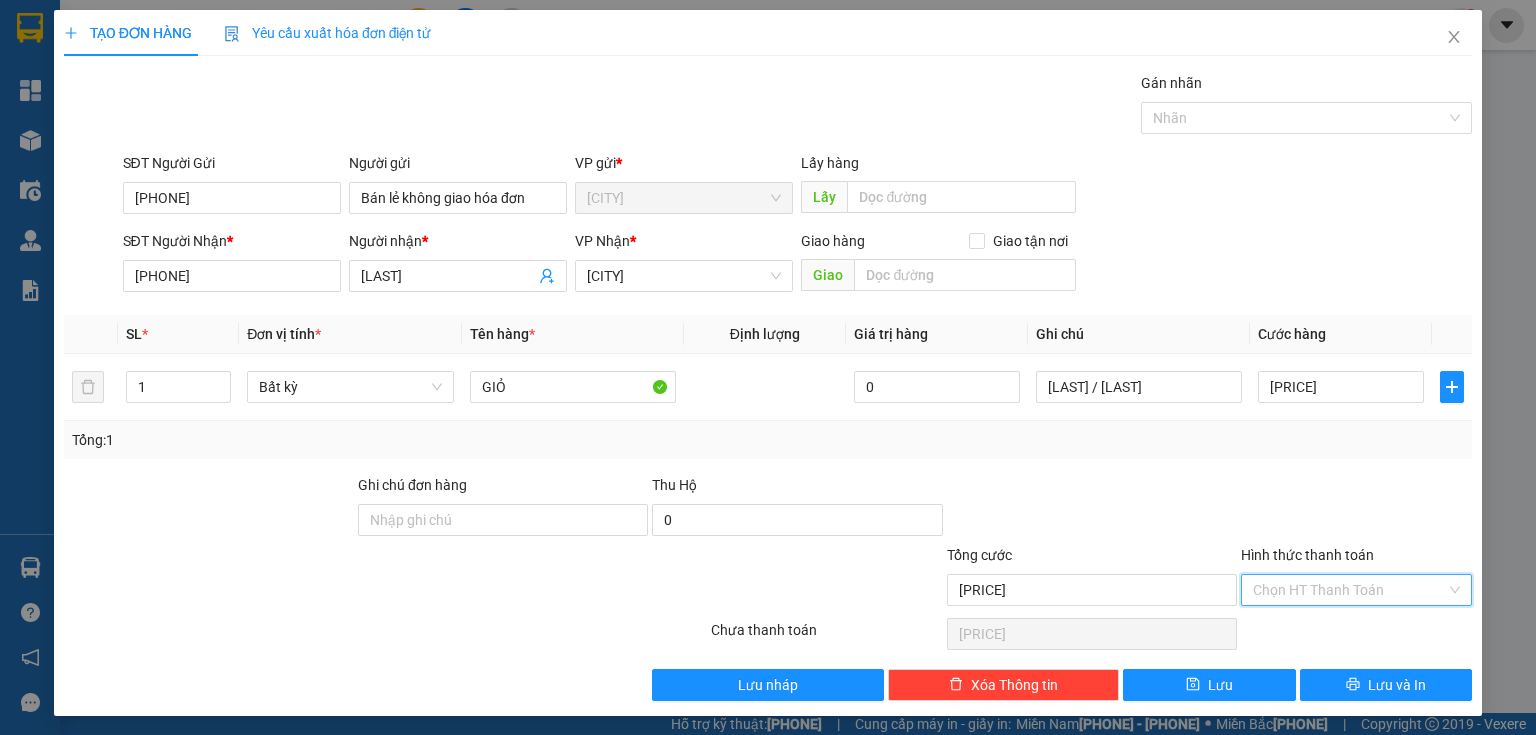click on "Hình thức thanh toán" at bounding box center [1349, 590] 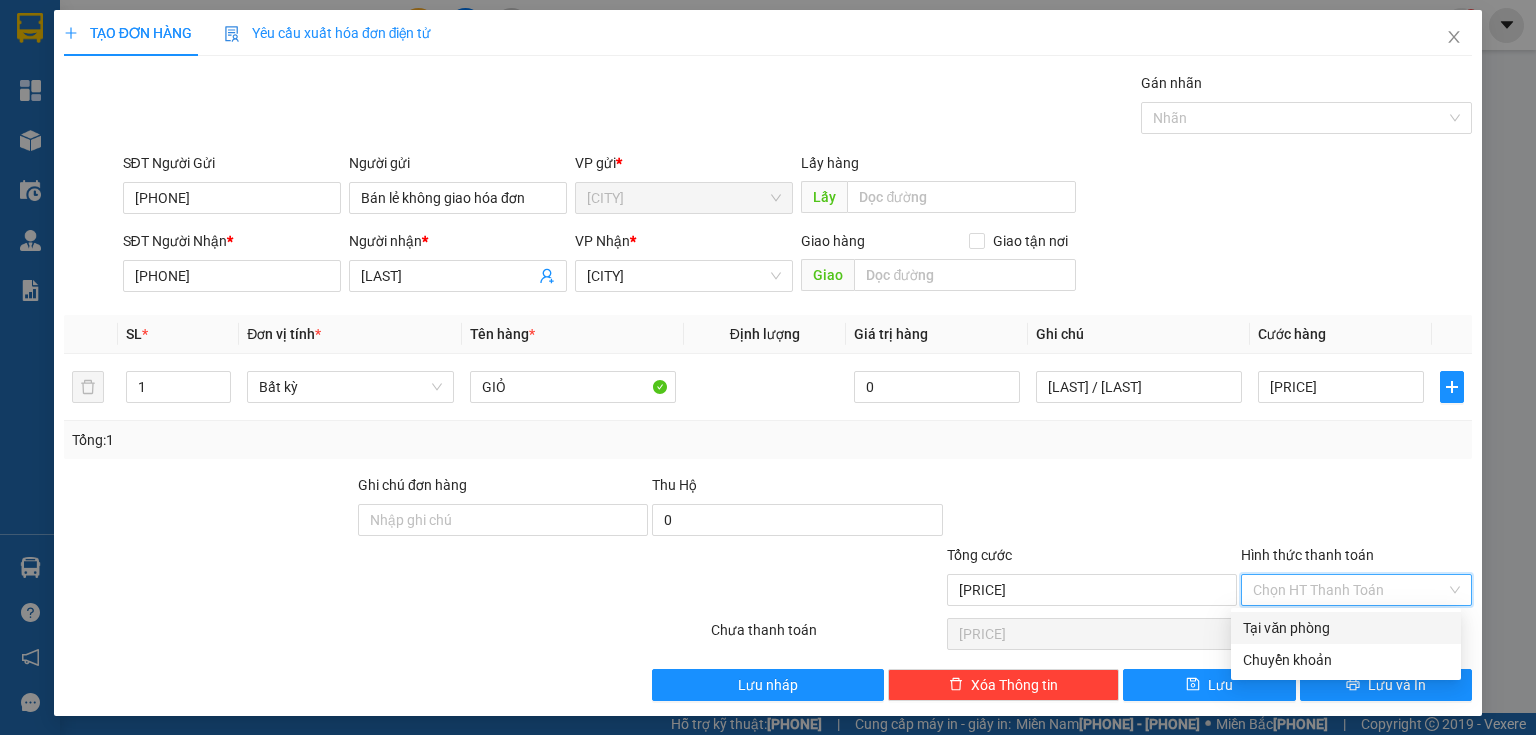 click on "Tại văn phòng" at bounding box center [1346, 628] 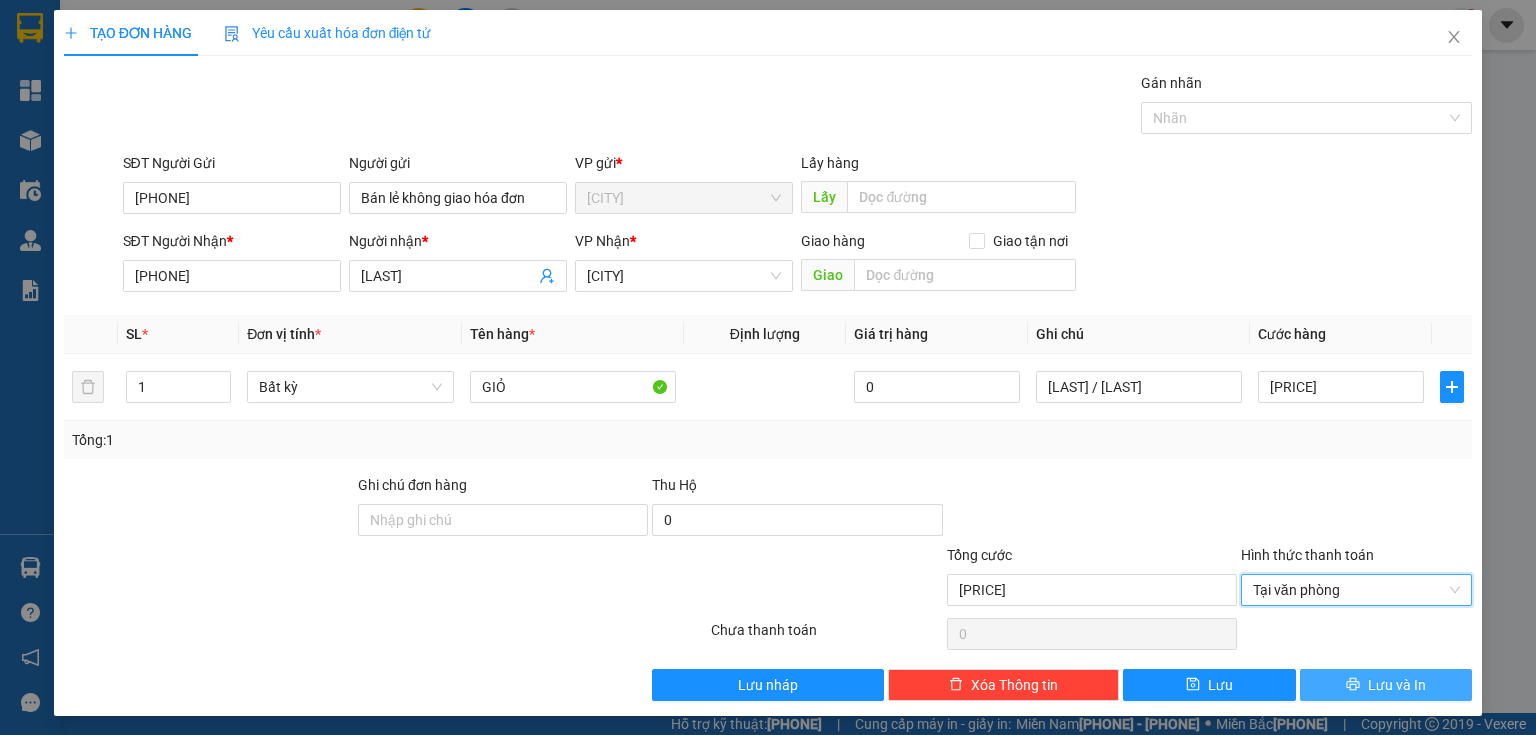 click on "Lưu và In" at bounding box center [1386, 685] 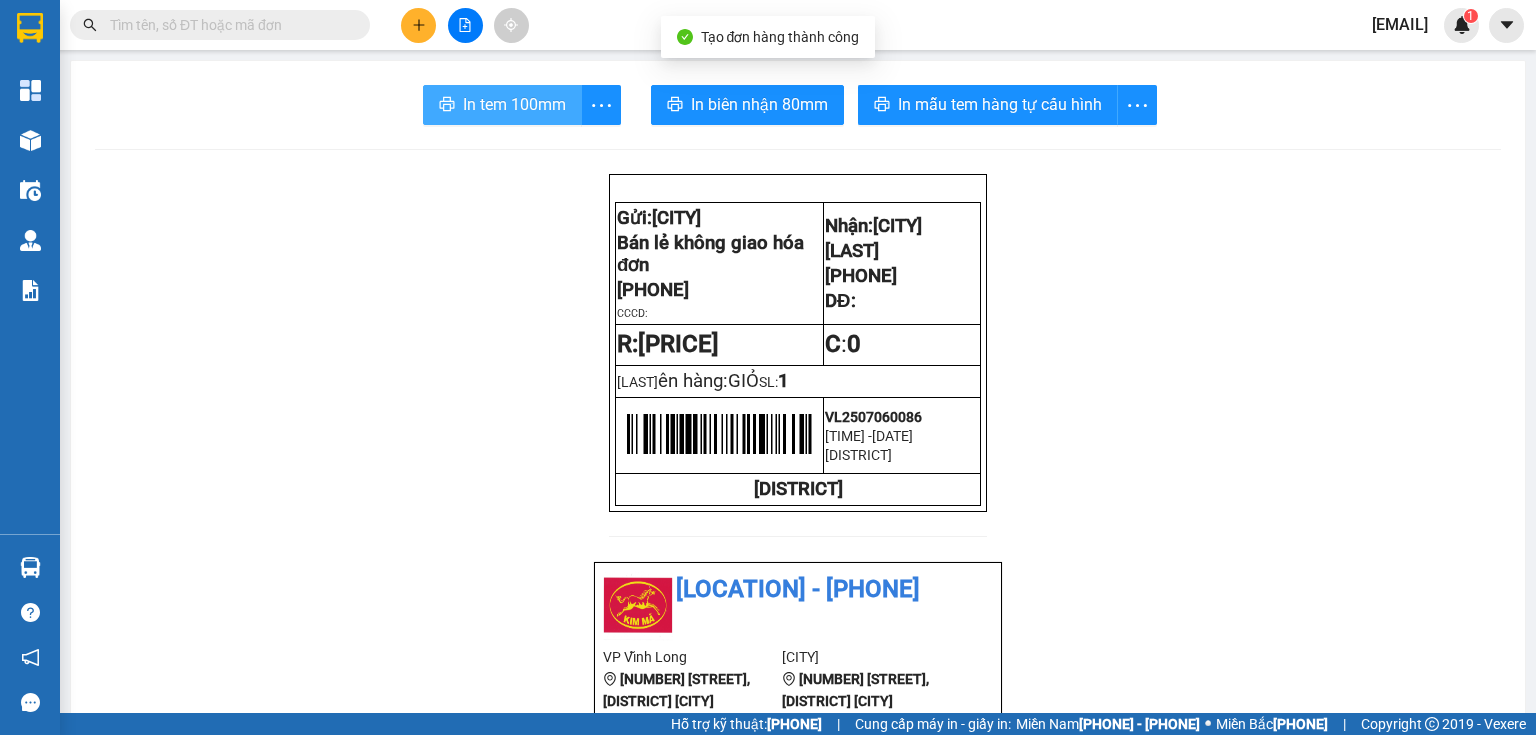 drag, startPoint x: 520, startPoint y: 115, endPoint x: 516, endPoint y: 128, distance: 13.601471 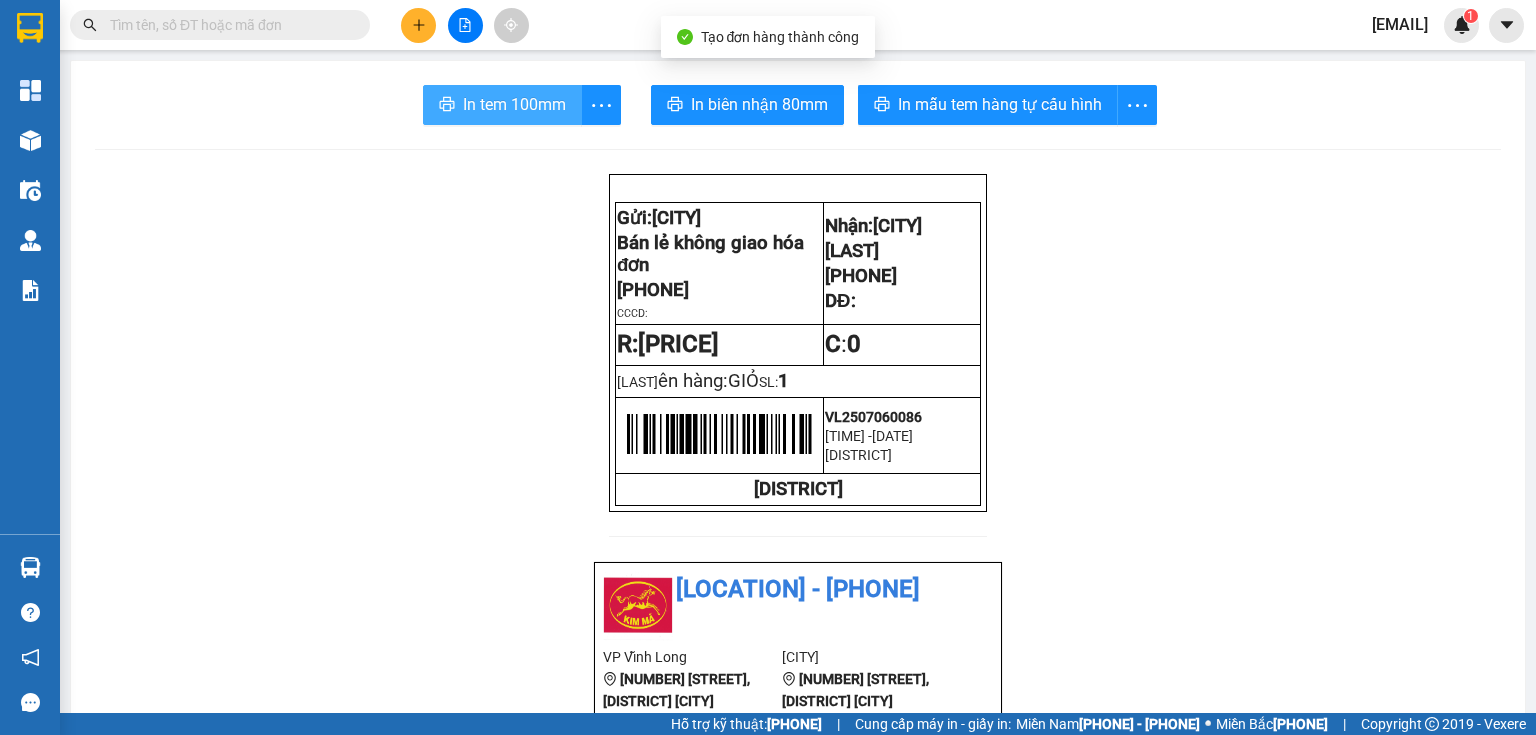 click on "In tem 100mm" at bounding box center [514, 104] 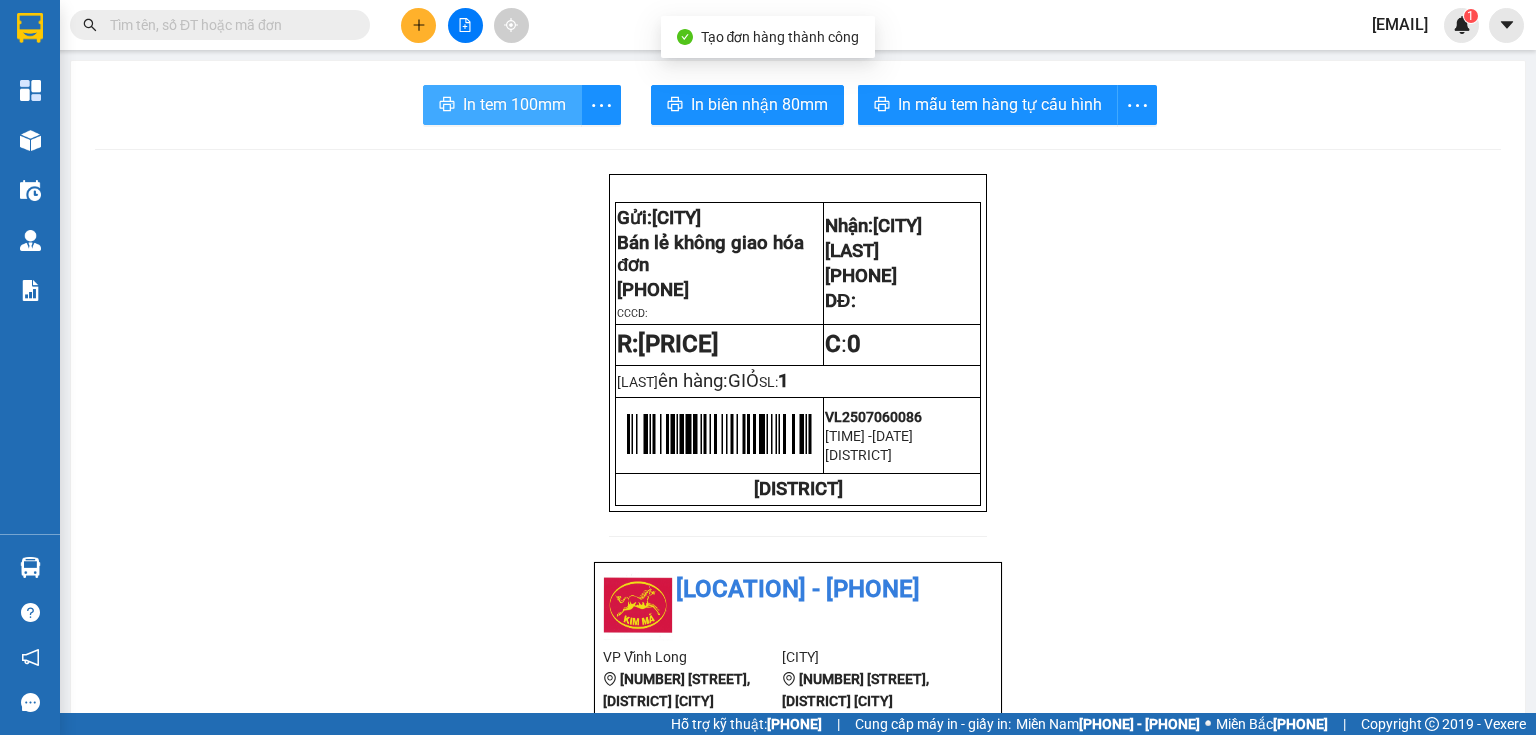 scroll, scrollTop: 0, scrollLeft: 0, axis: both 